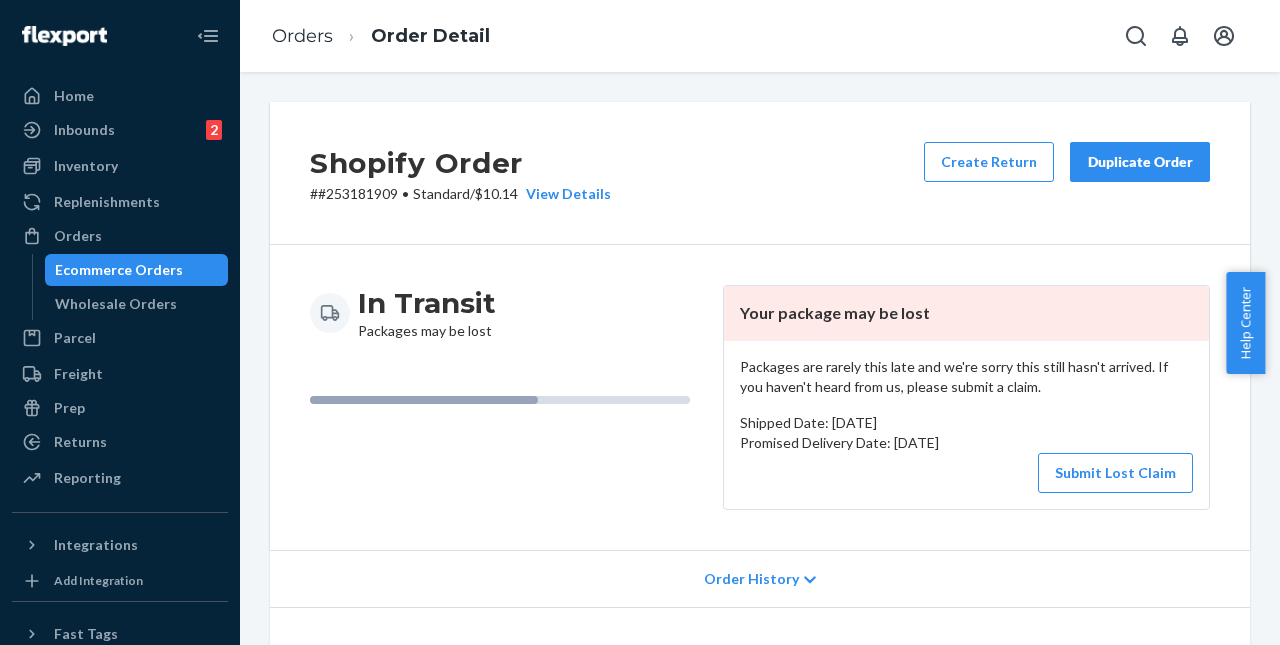 scroll, scrollTop: 0, scrollLeft: 0, axis: both 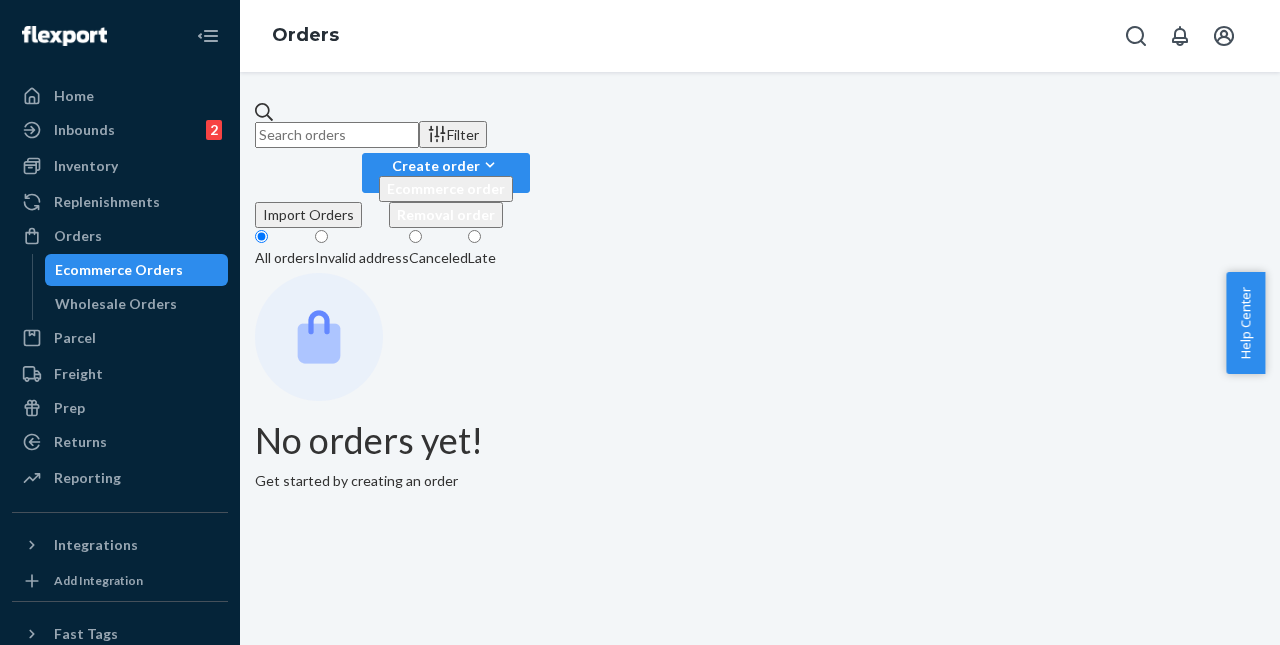 click at bounding box center (337, 135) 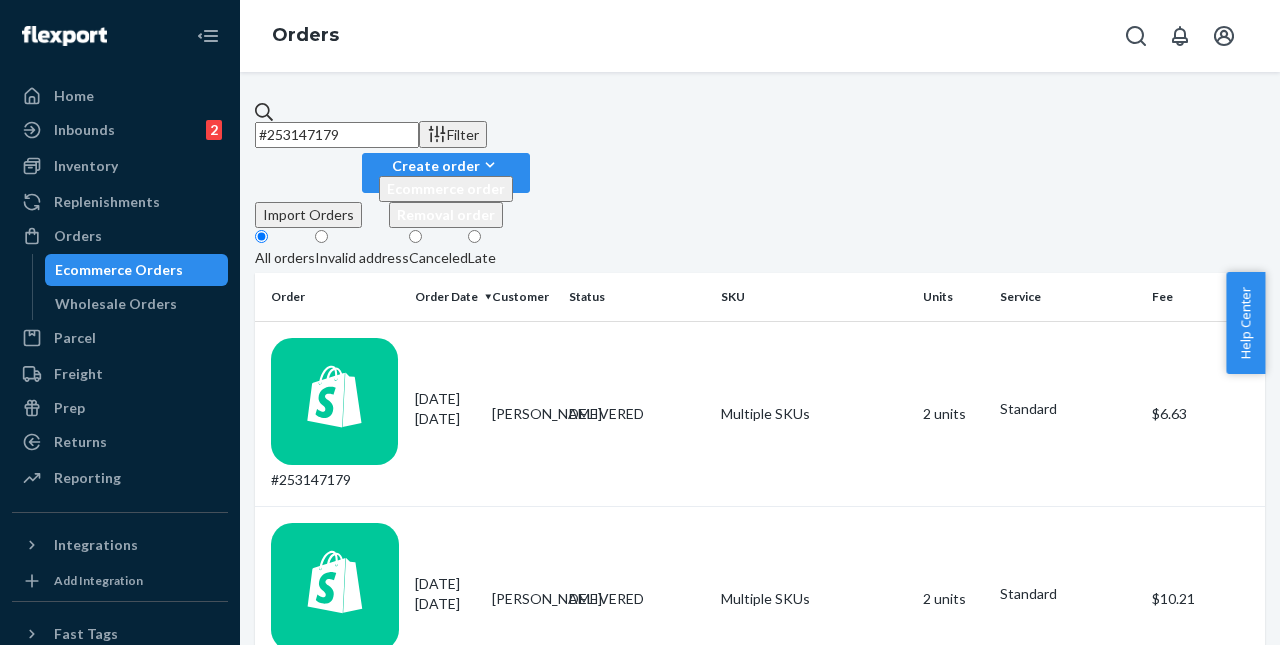 type on "#253147179" 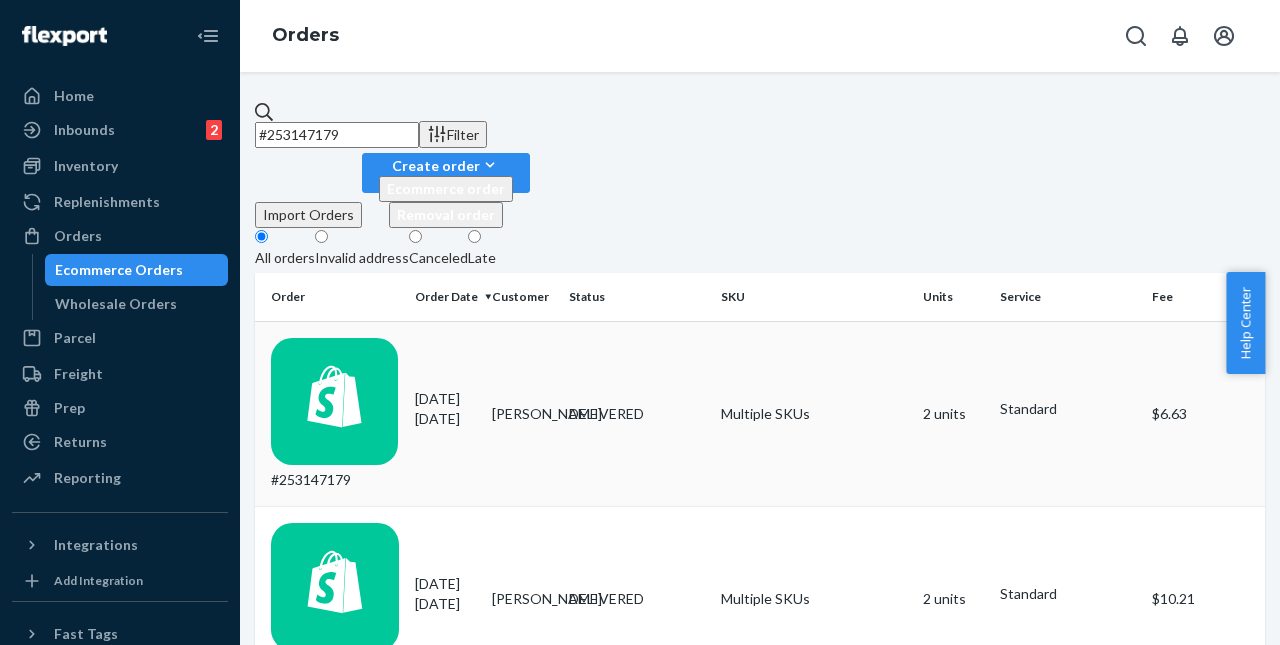 click on "#253147179" at bounding box center [335, 414] 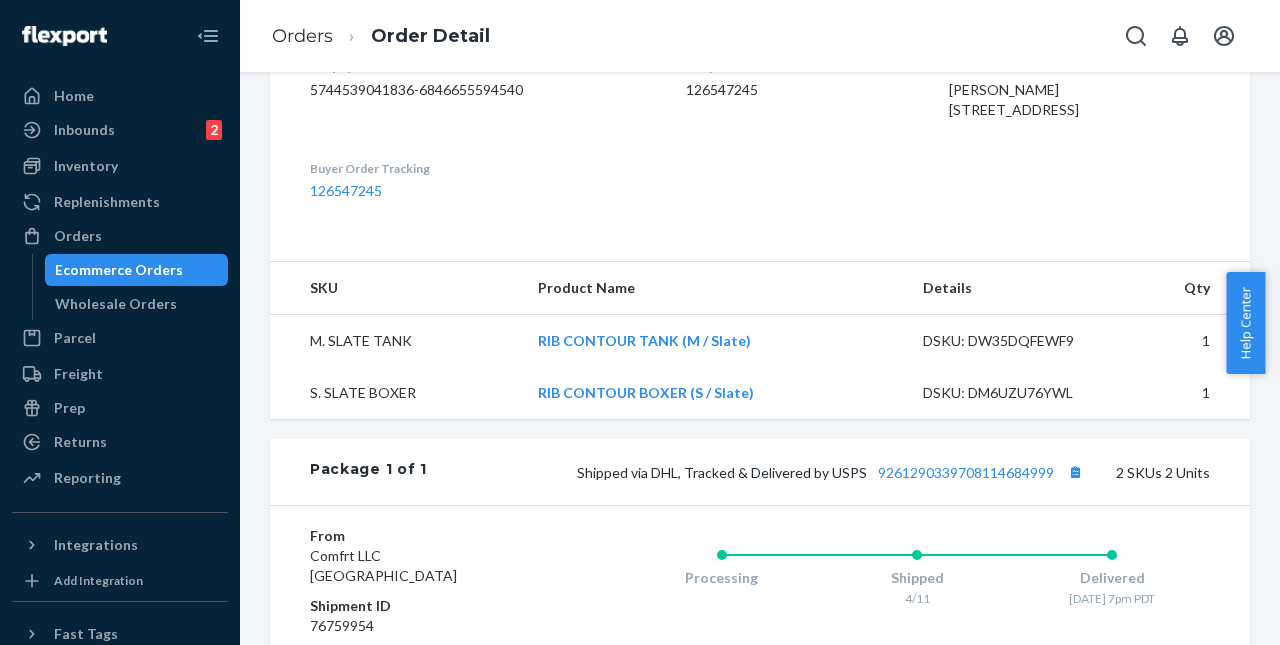 scroll, scrollTop: 756, scrollLeft: 0, axis: vertical 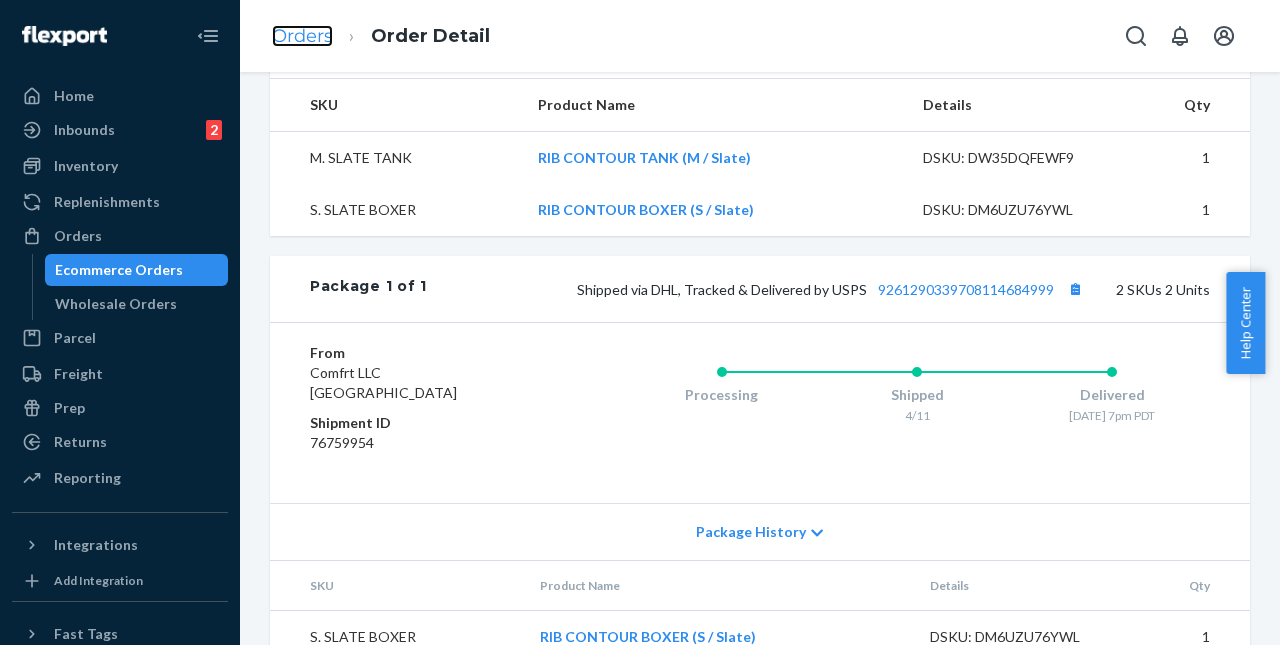 click on "Orders" at bounding box center [302, 36] 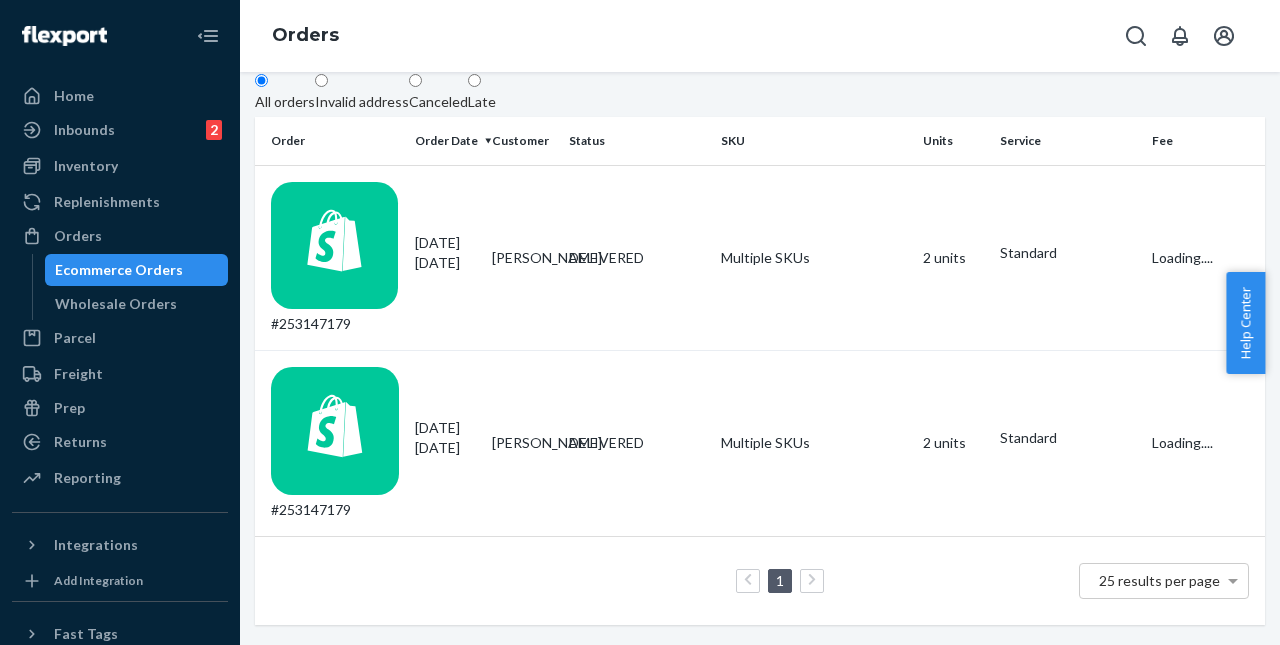 scroll, scrollTop: 0, scrollLeft: 0, axis: both 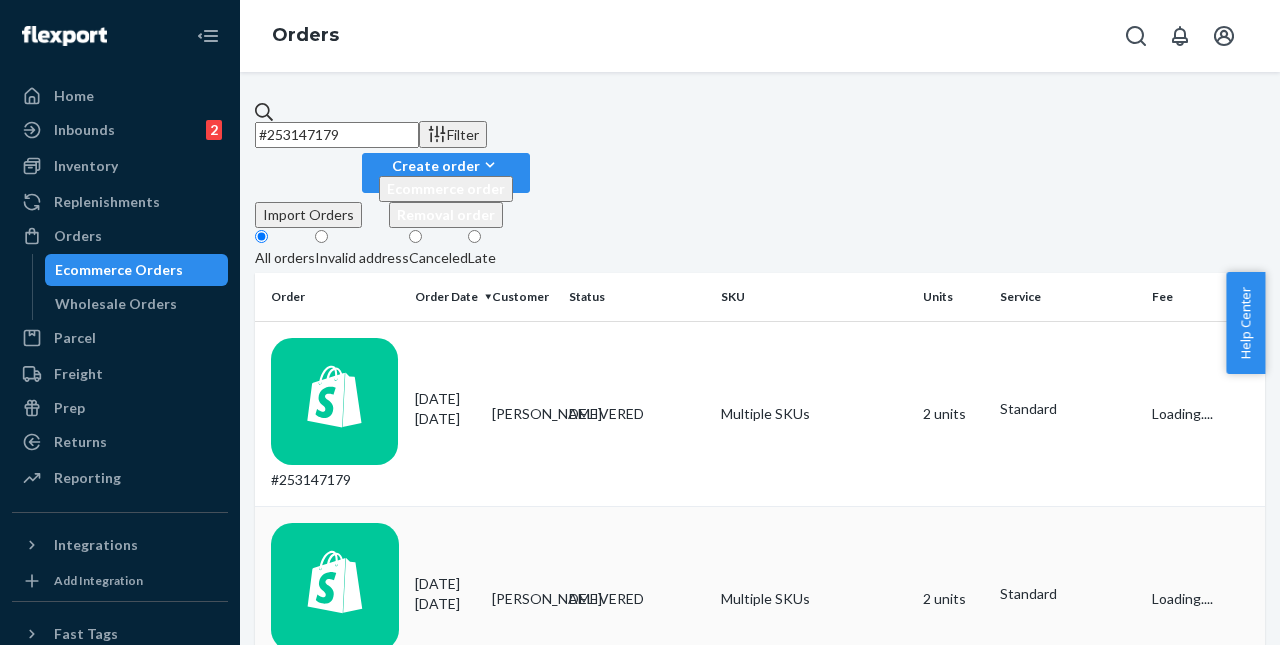 click on "#253147179" at bounding box center (331, 600) 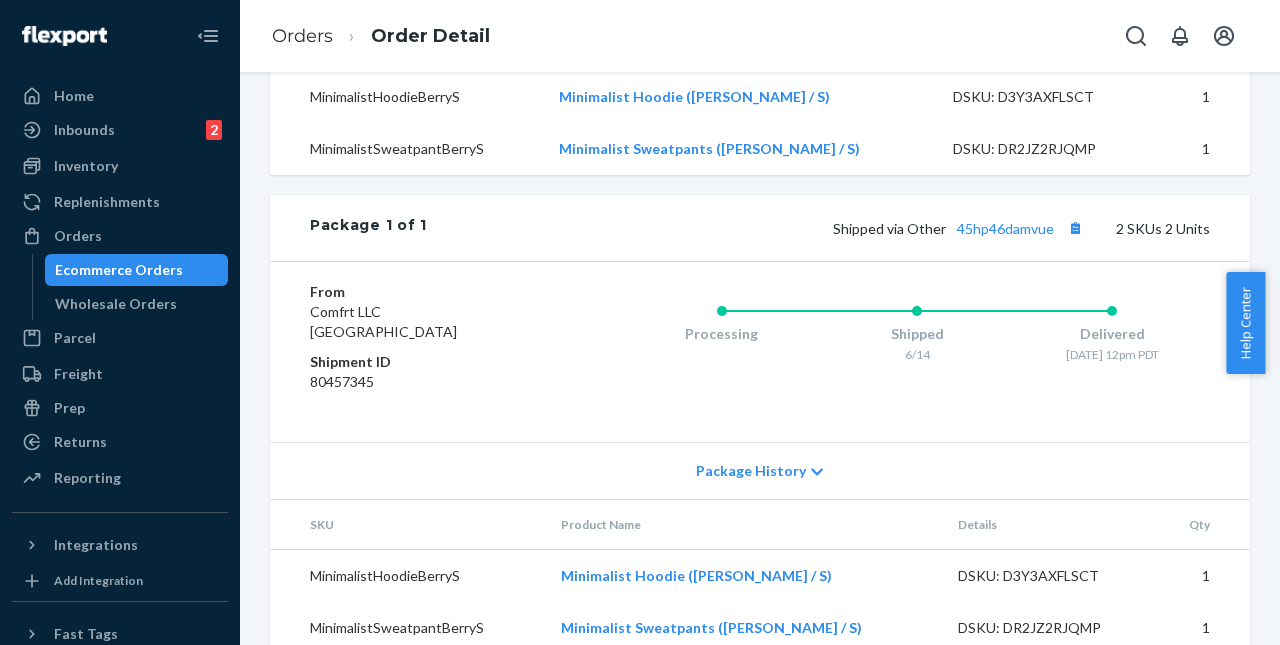 scroll, scrollTop: 844, scrollLeft: 0, axis: vertical 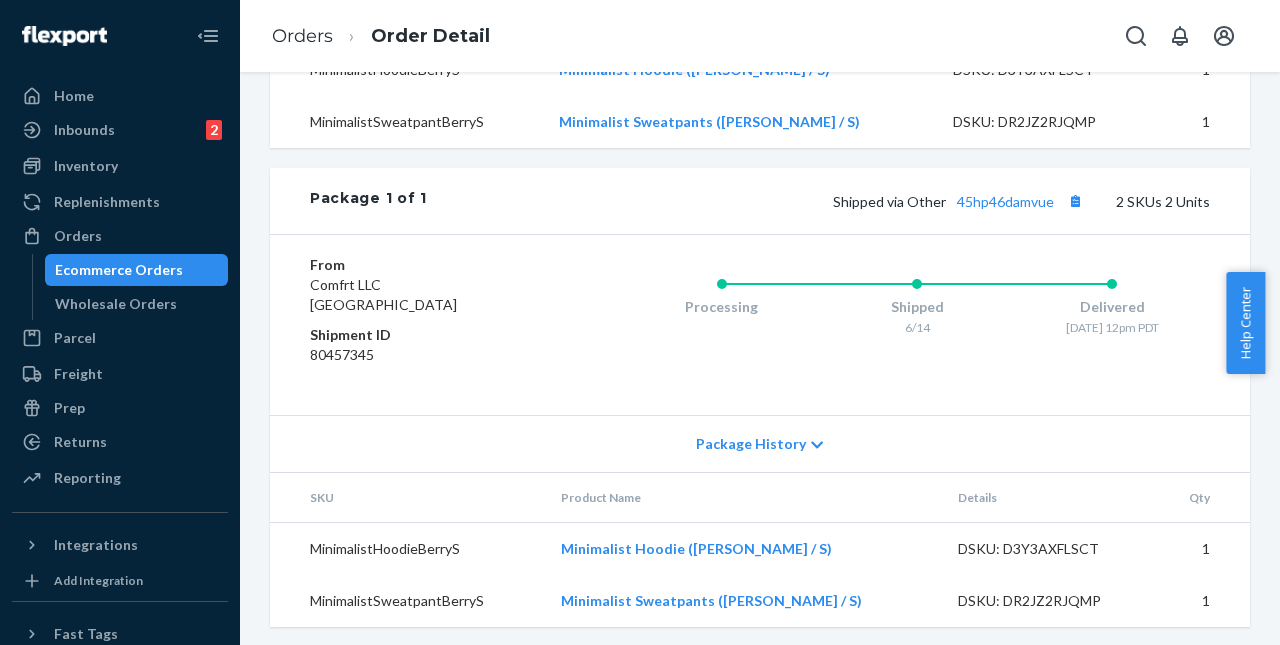 click on "Help Center" at bounding box center [1245, 323] 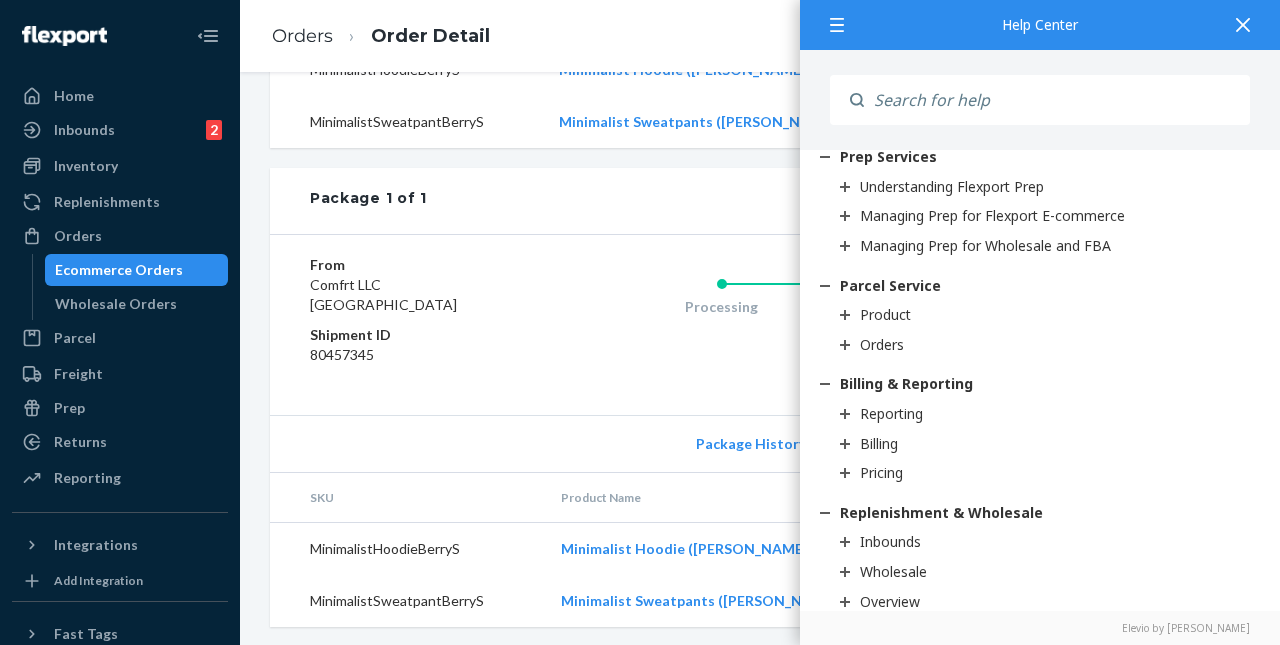scroll, scrollTop: 3359, scrollLeft: 0, axis: vertical 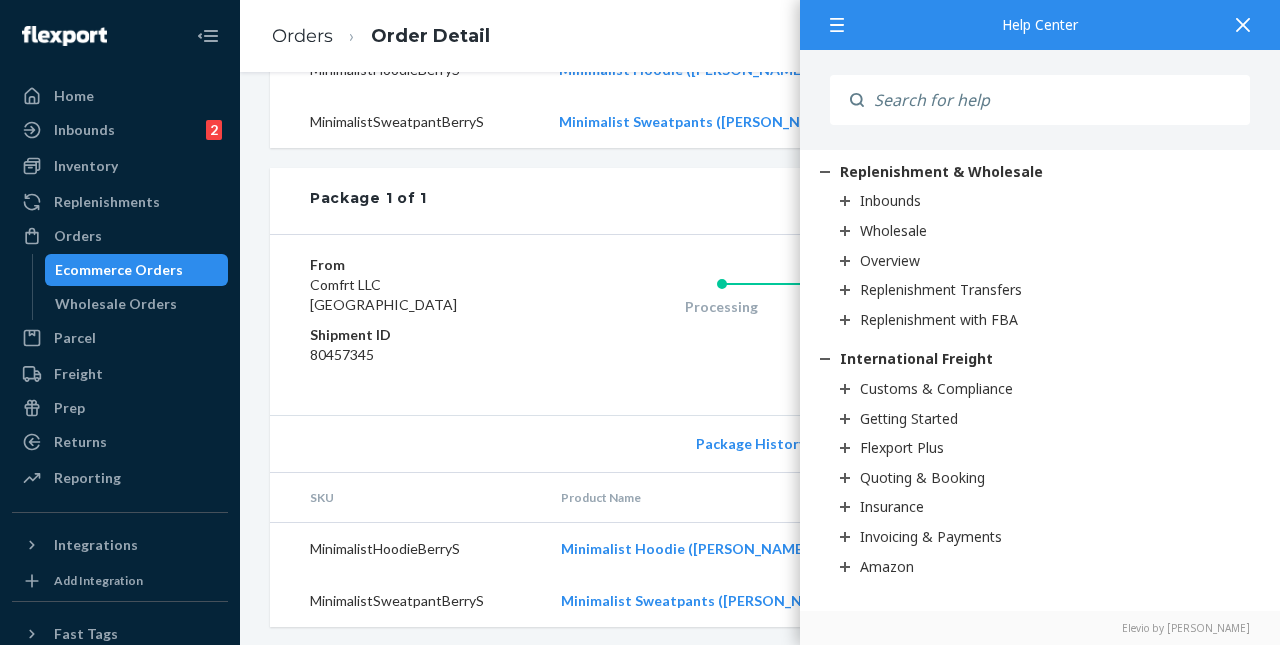 click on "Processing Shipped 6/14 Delivered 6/18 - 12pm PDT" at bounding box center [877, 325] 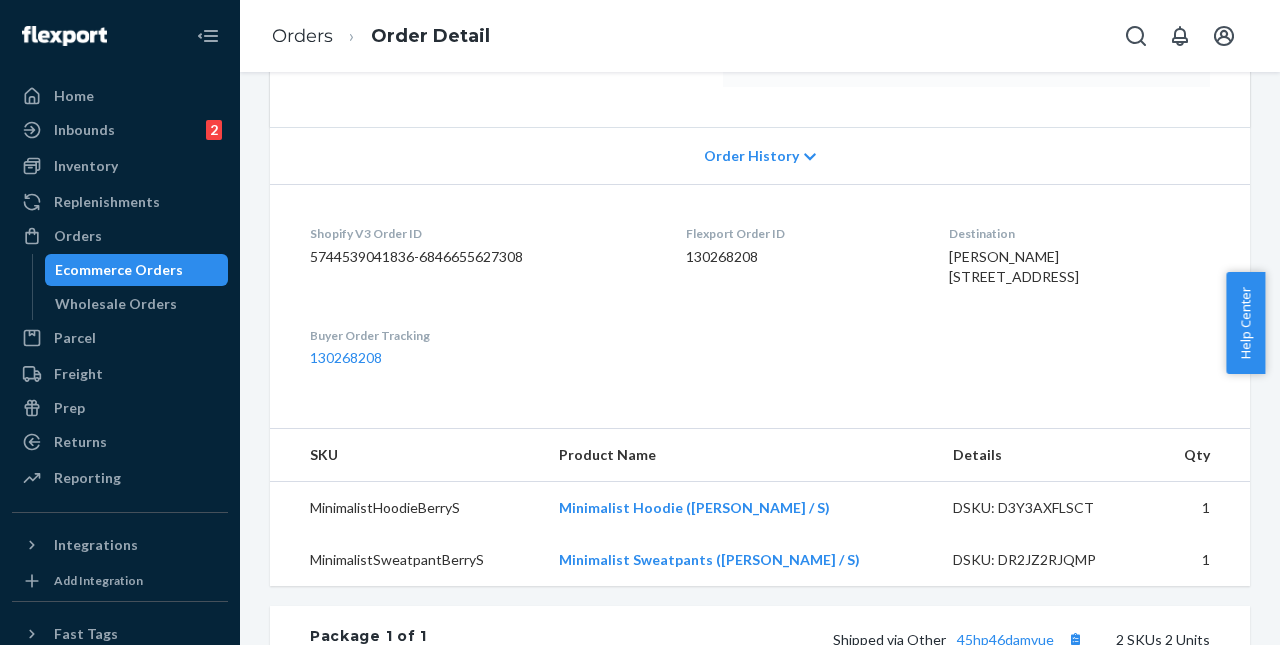 scroll, scrollTop: 0, scrollLeft: 0, axis: both 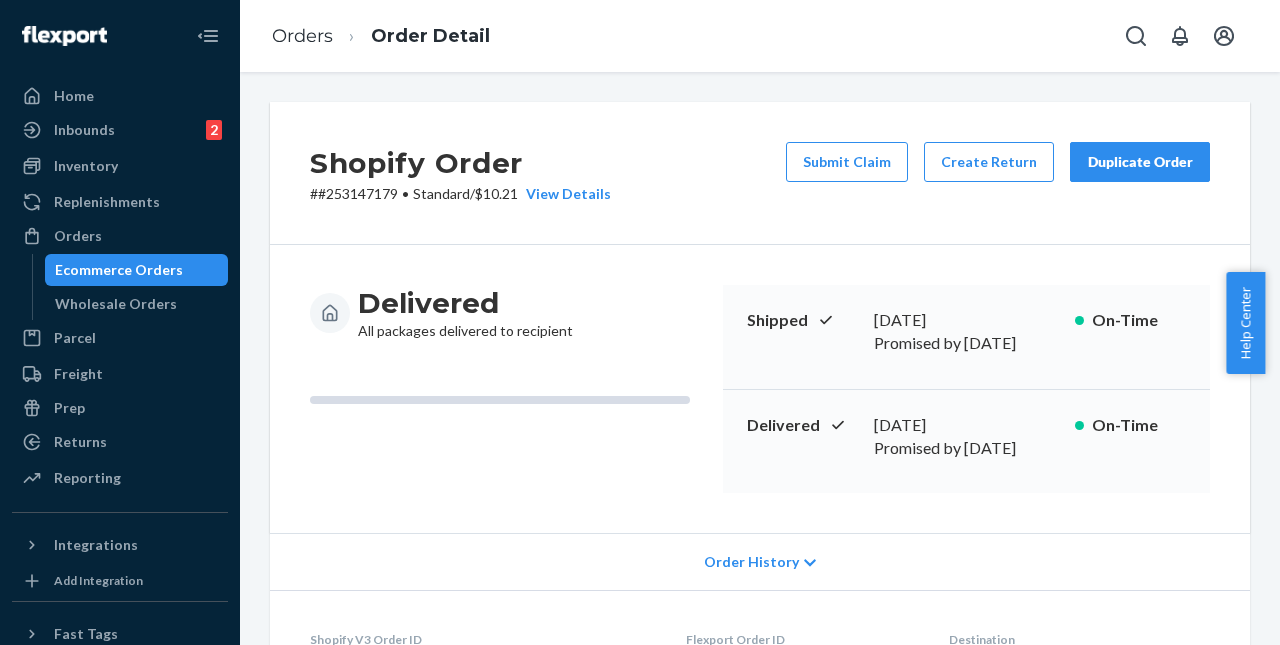 click on "Help Center" at bounding box center [1245, 323] 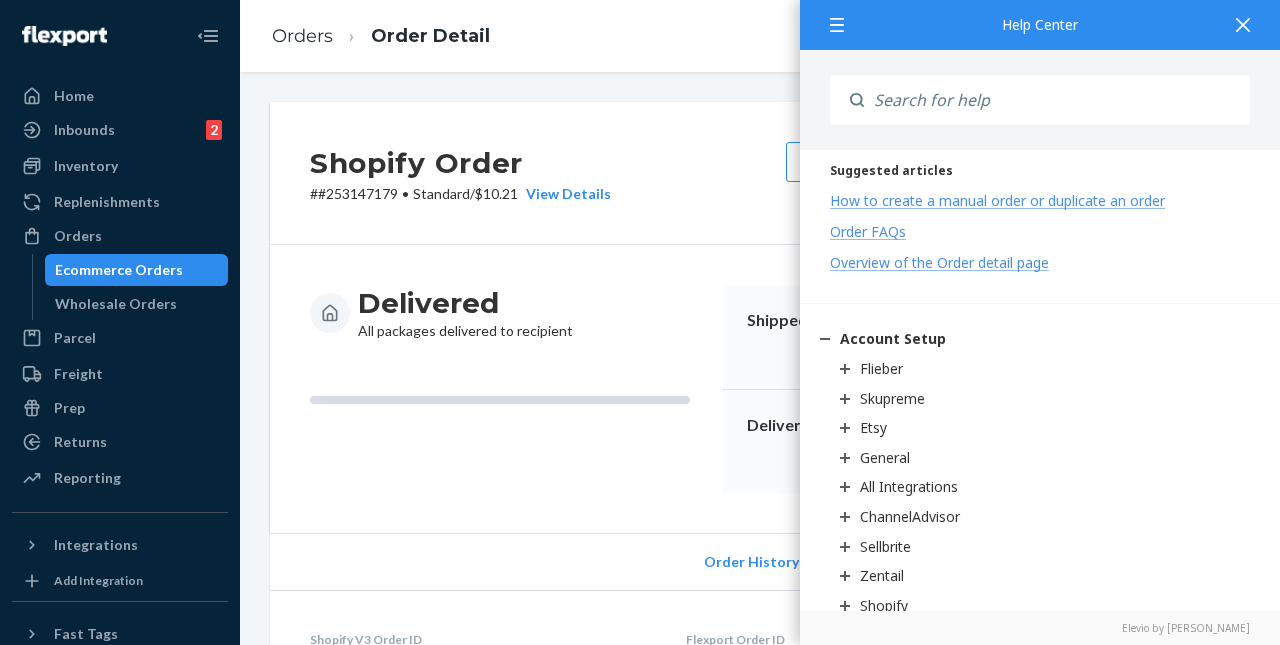 scroll, scrollTop: 0, scrollLeft: 0, axis: both 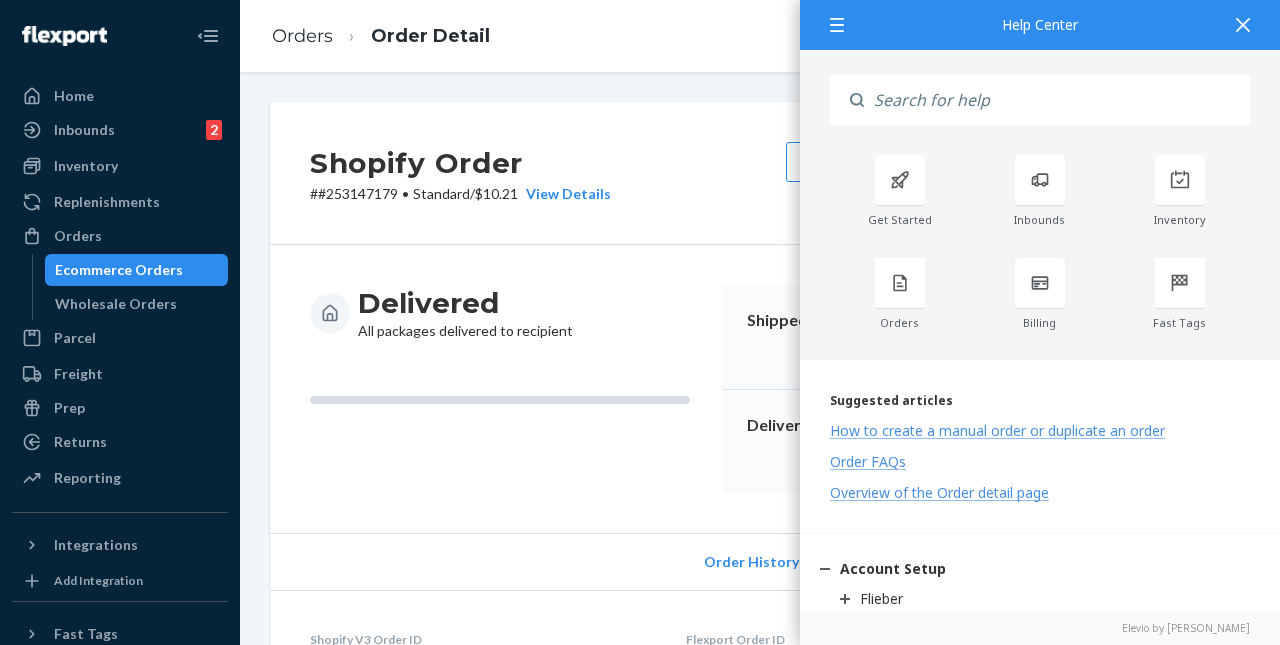 click at bounding box center (1057, 100) 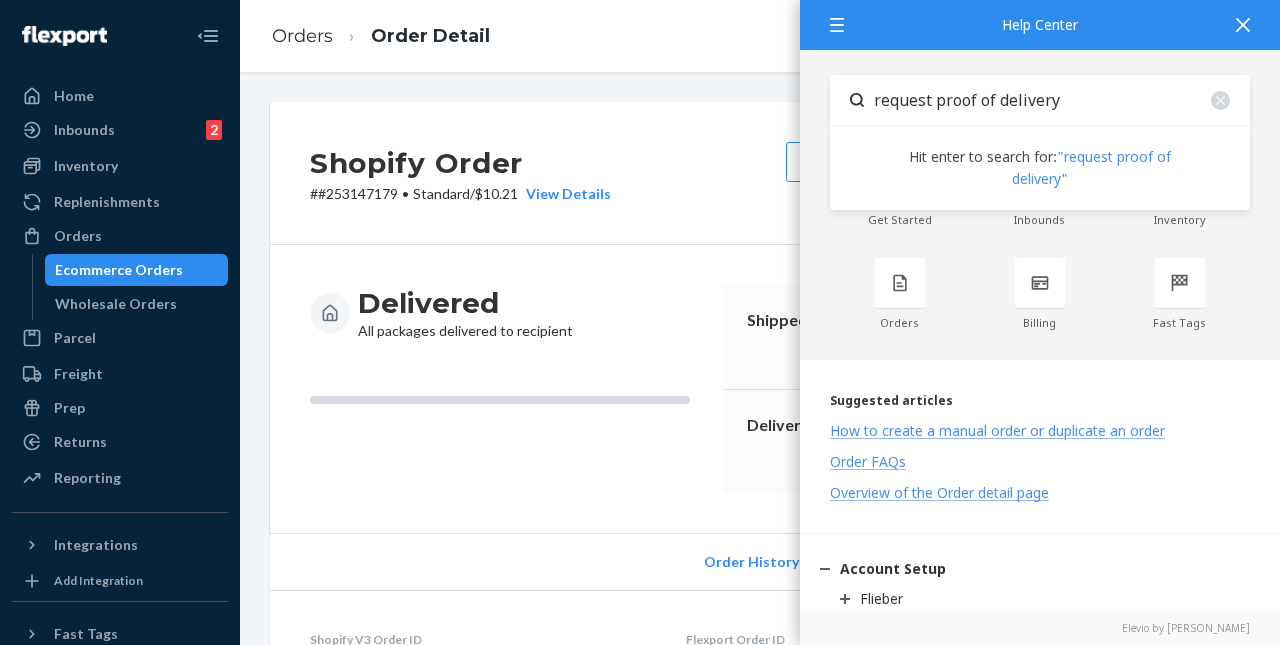 type on "request proof of delivery" 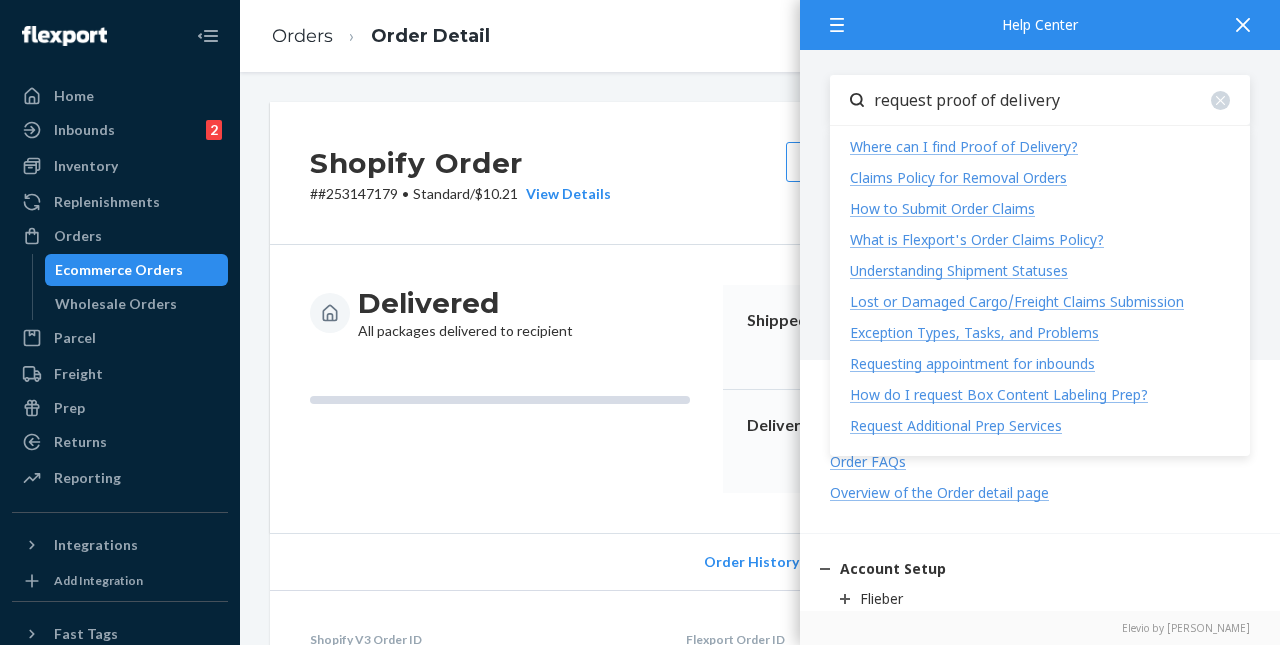 click on "Where can I find Proof of Delivery?" at bounding box center (964, 146) 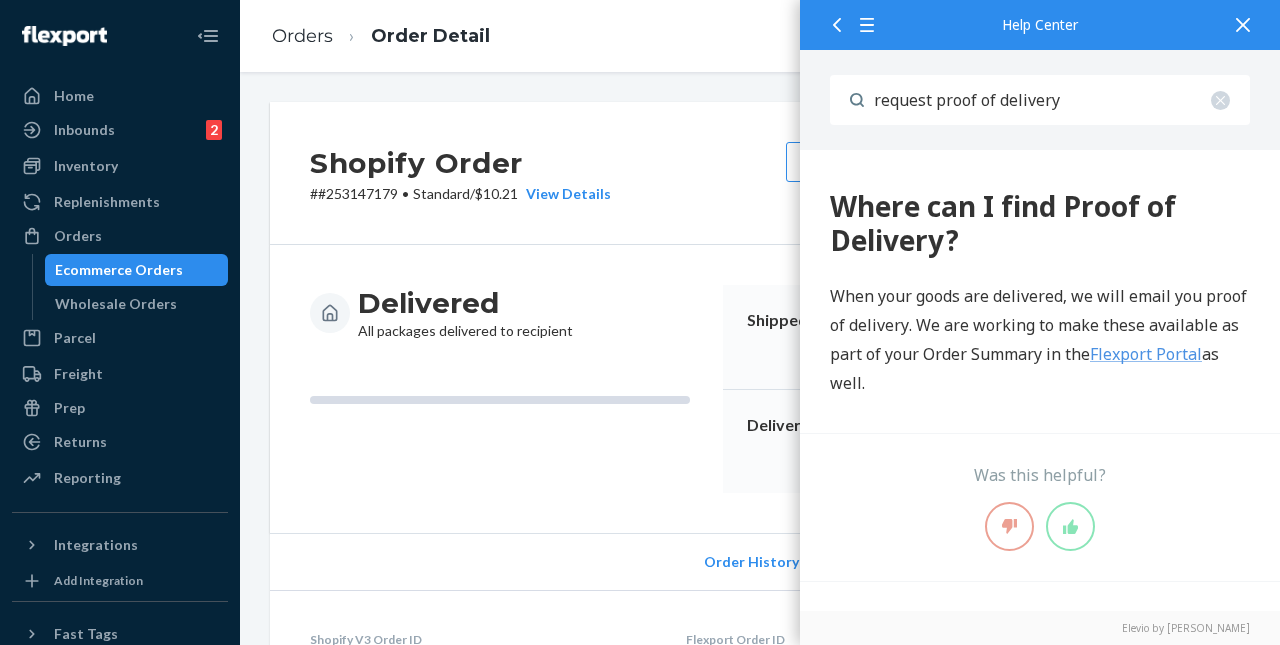 scroll, scrollTop: 0, scrollLeft: 0, axis: both 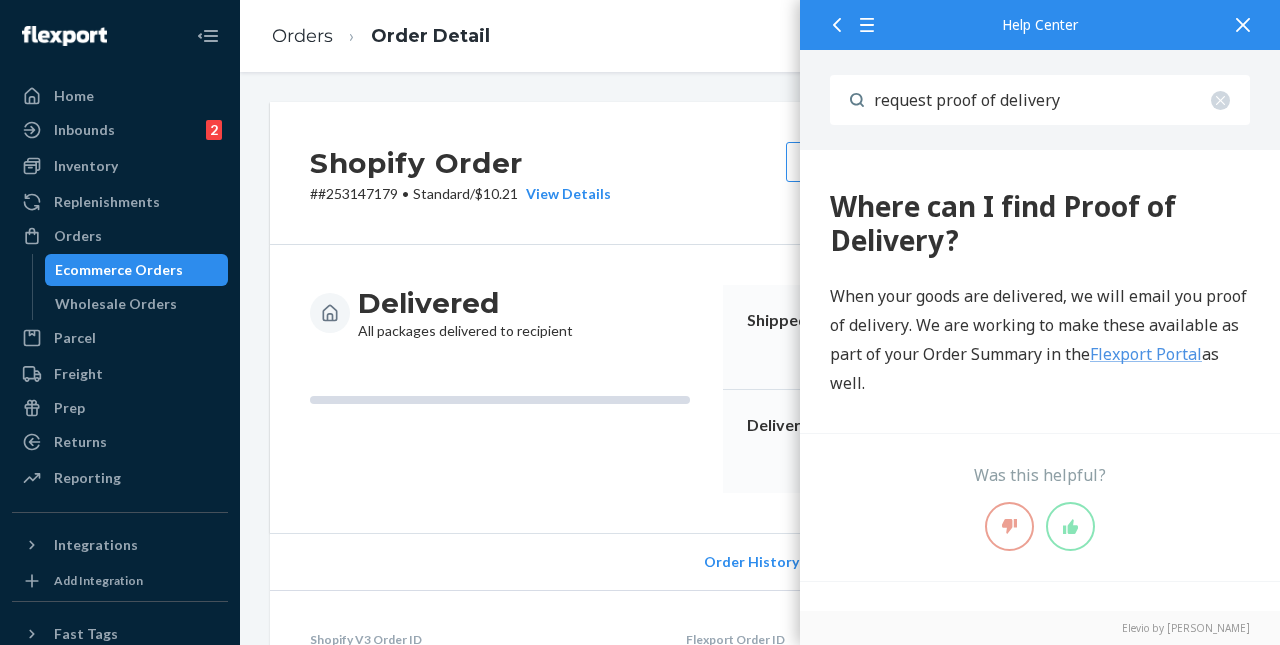click on "Flexport Portal" at bounding box center (1146, 354) 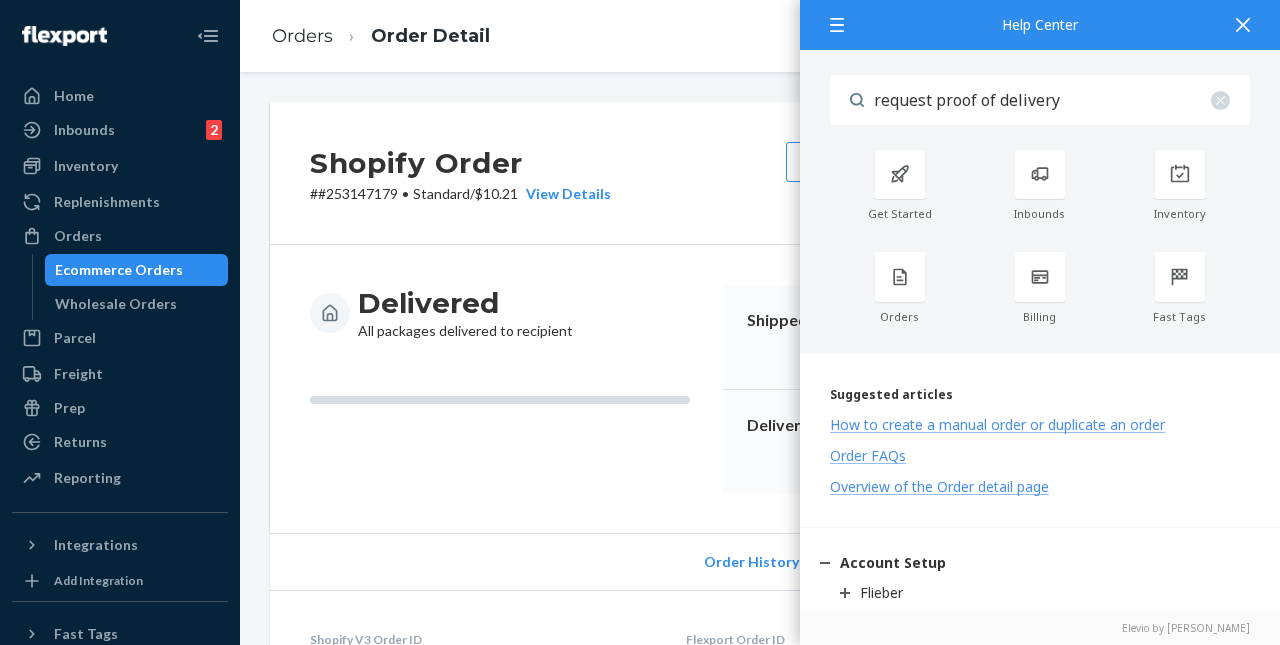 scroll, scrollTop: 8, scrollLeft: 0, axis: vertical 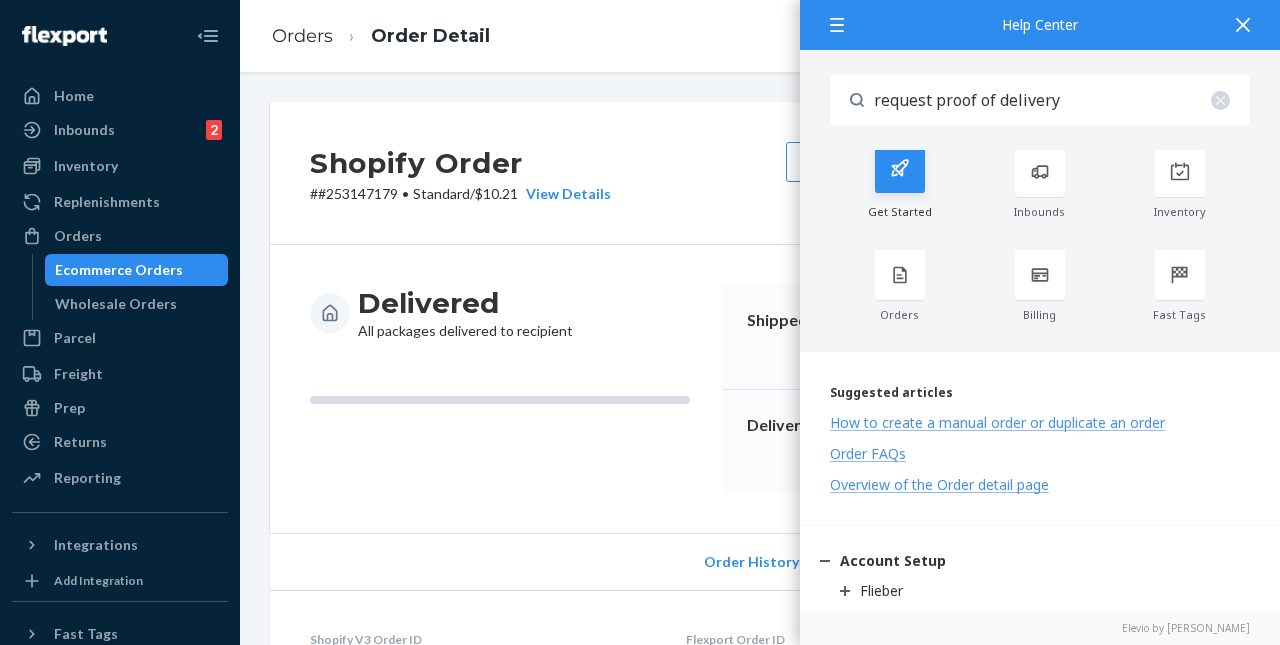 click on "Get Started" at bounding box center (900, 212) 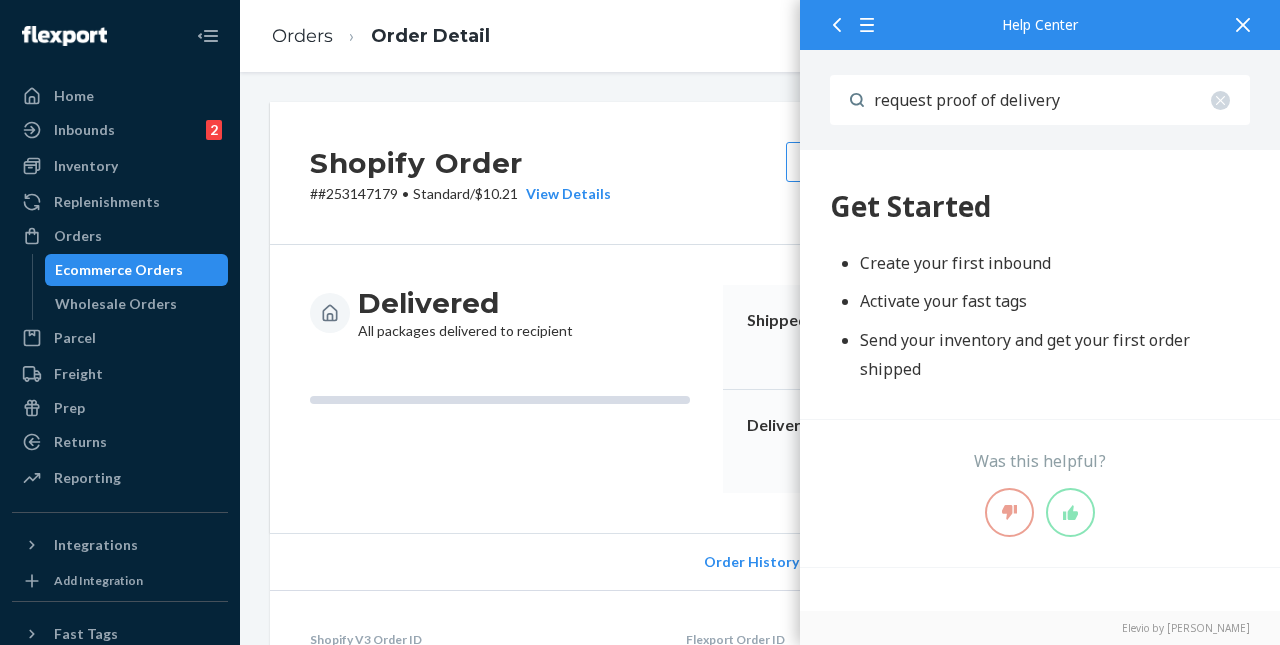 scroll, scrollTop: 0, scrollLeft: 0, axis: both 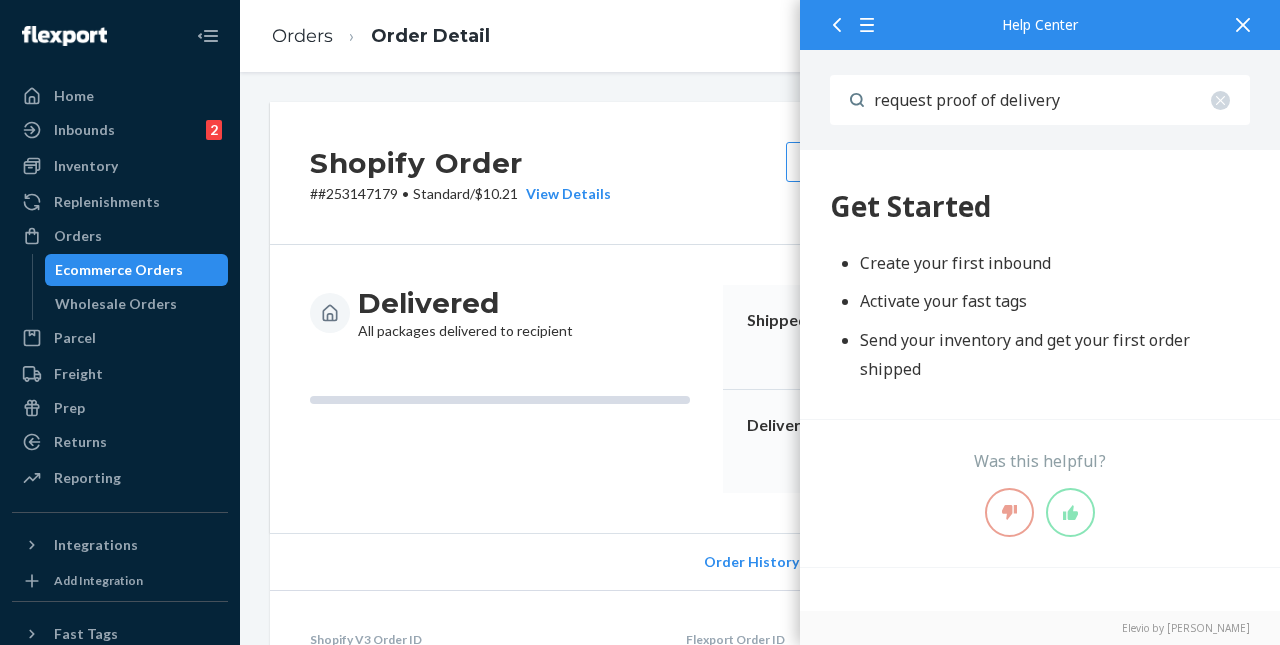click at bounding box center [833, 24] 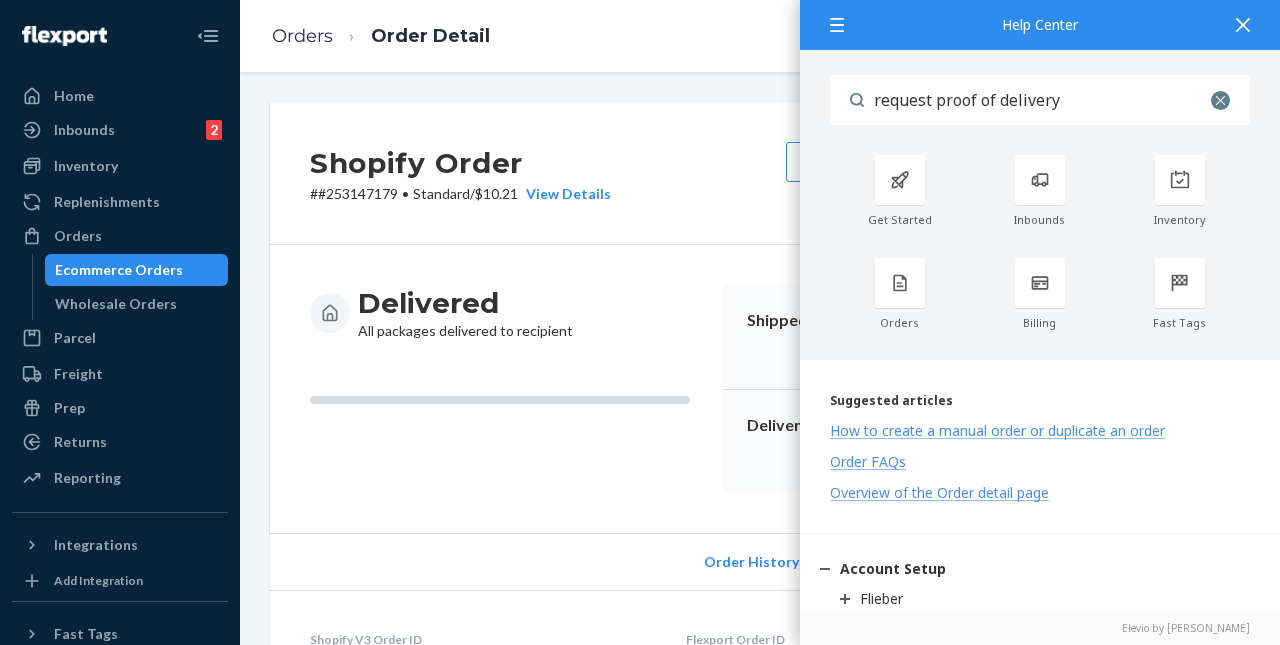 click at bounding box center [1220, 100] 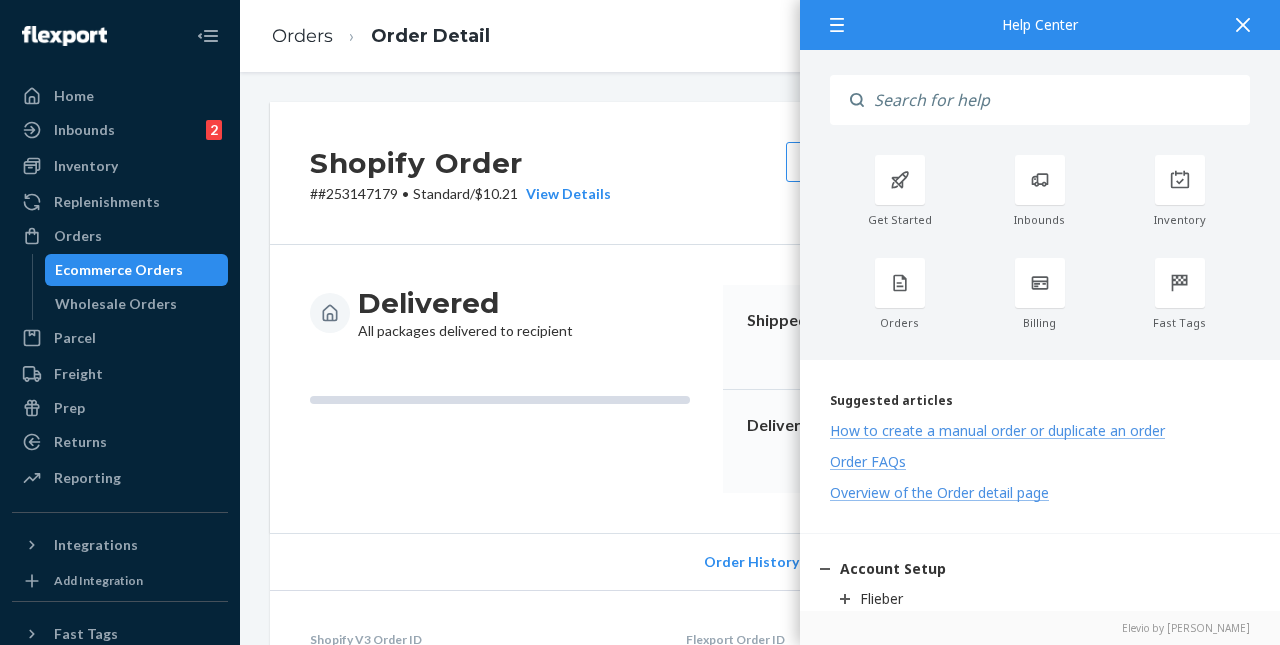 click 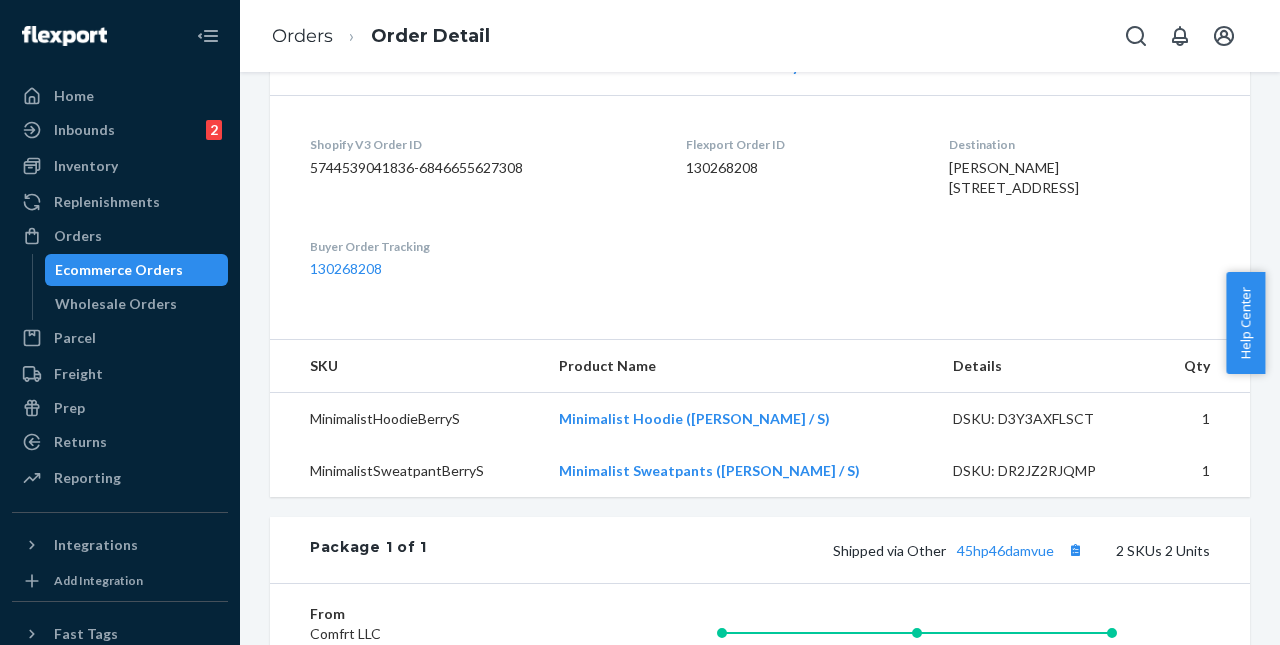 scroll, scrollTop: 579, scrollLeft: 0, axis: vertical 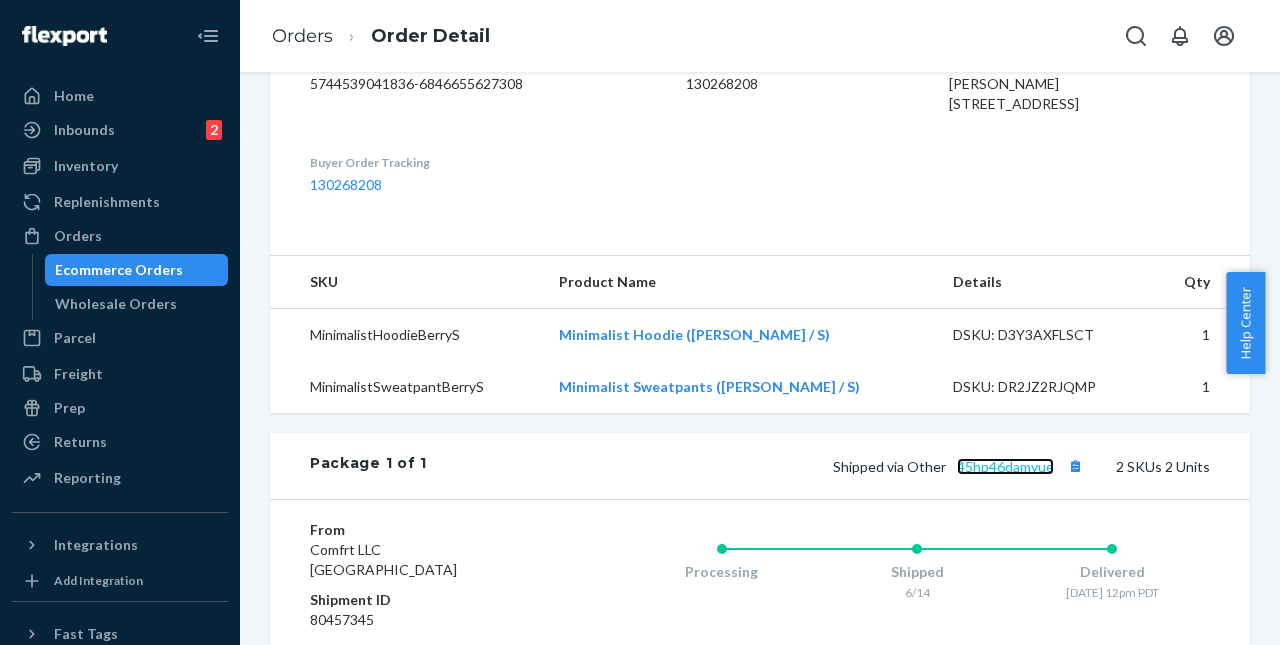 click on "45hp46damvue" at bounding box center (1005, 466) 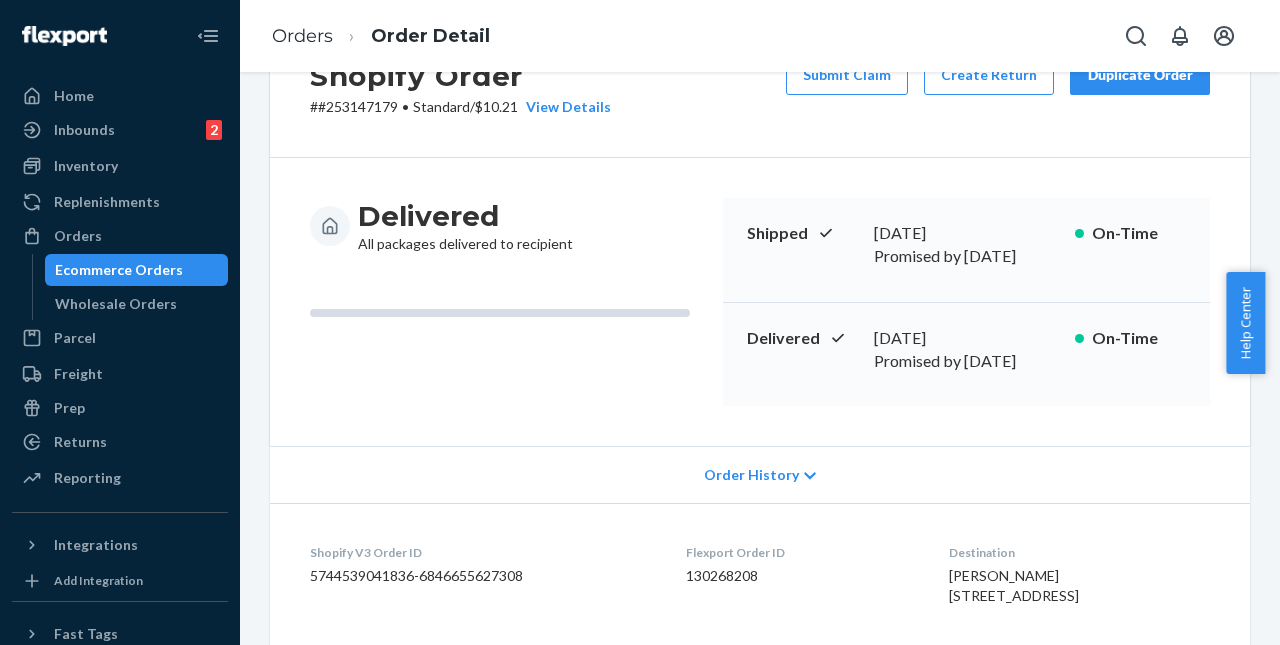 scroll, scrollTop: 0, scrollLeft: 0, axis: both 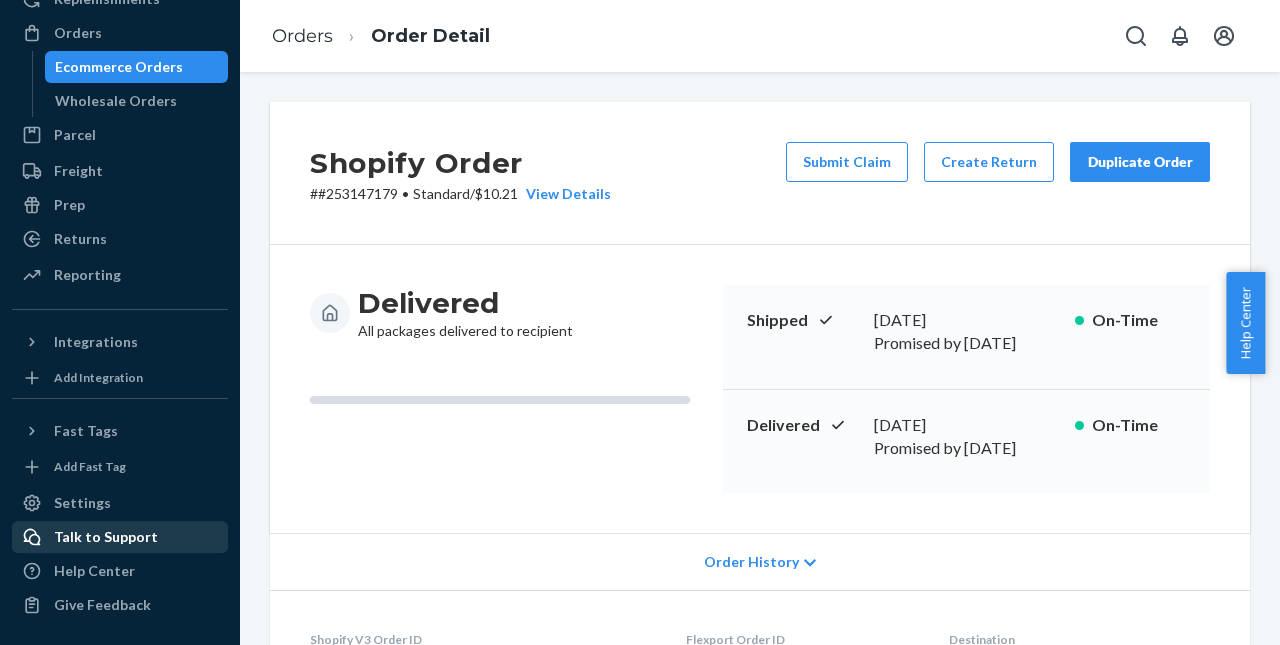 click on "Talk to Support" at bounding box center (106, 537) 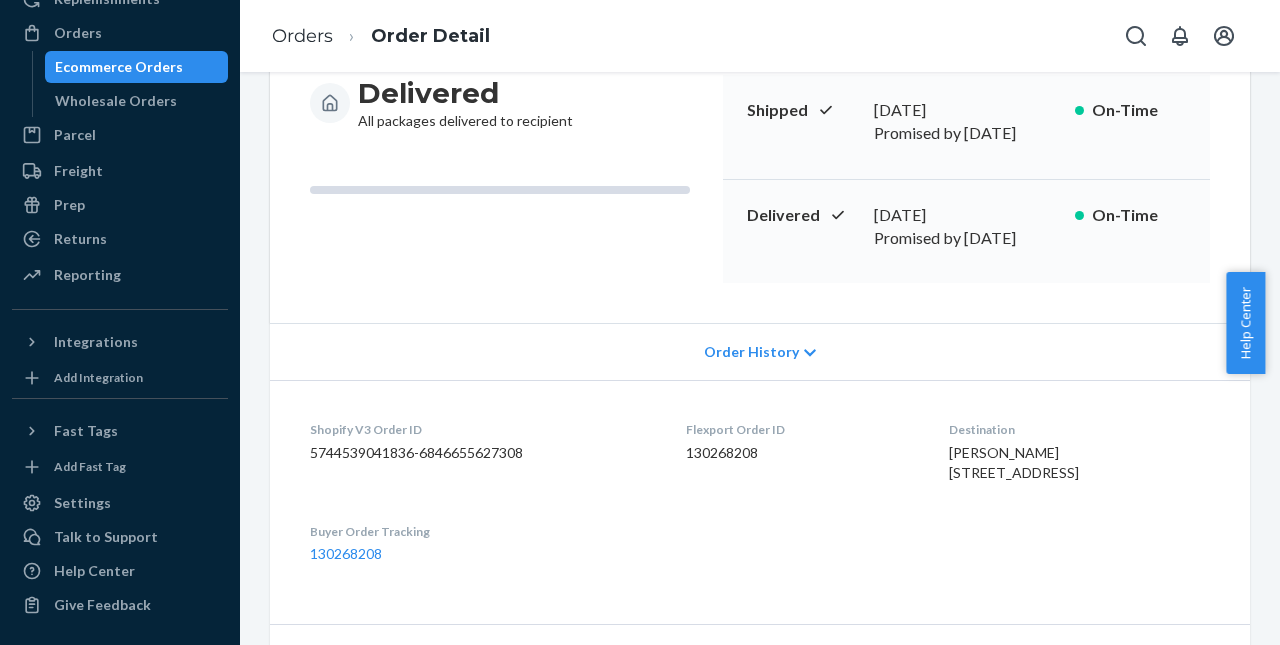 scroll, scrollTop: 0, scrollLeft: 0, axis: both 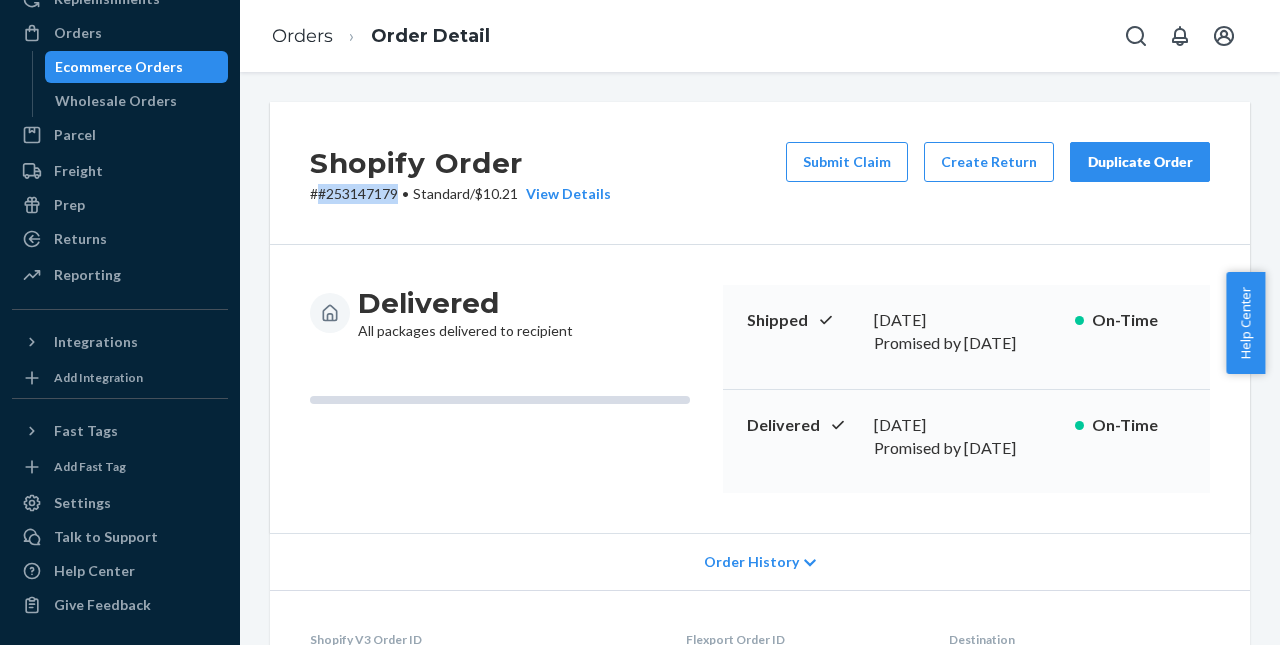drag, startPoint x: 320, startPoint y: 193, endPoint x: 400, endPoint y: 196, distance: 80.05623 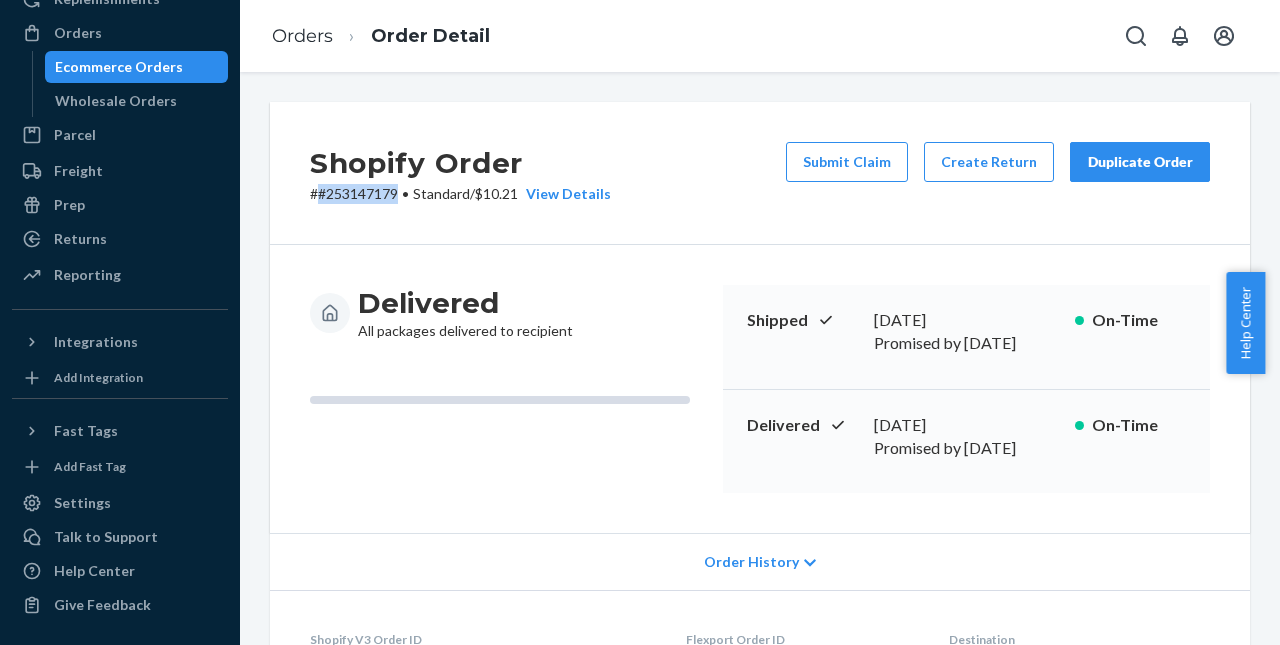 copy on "#253147179" 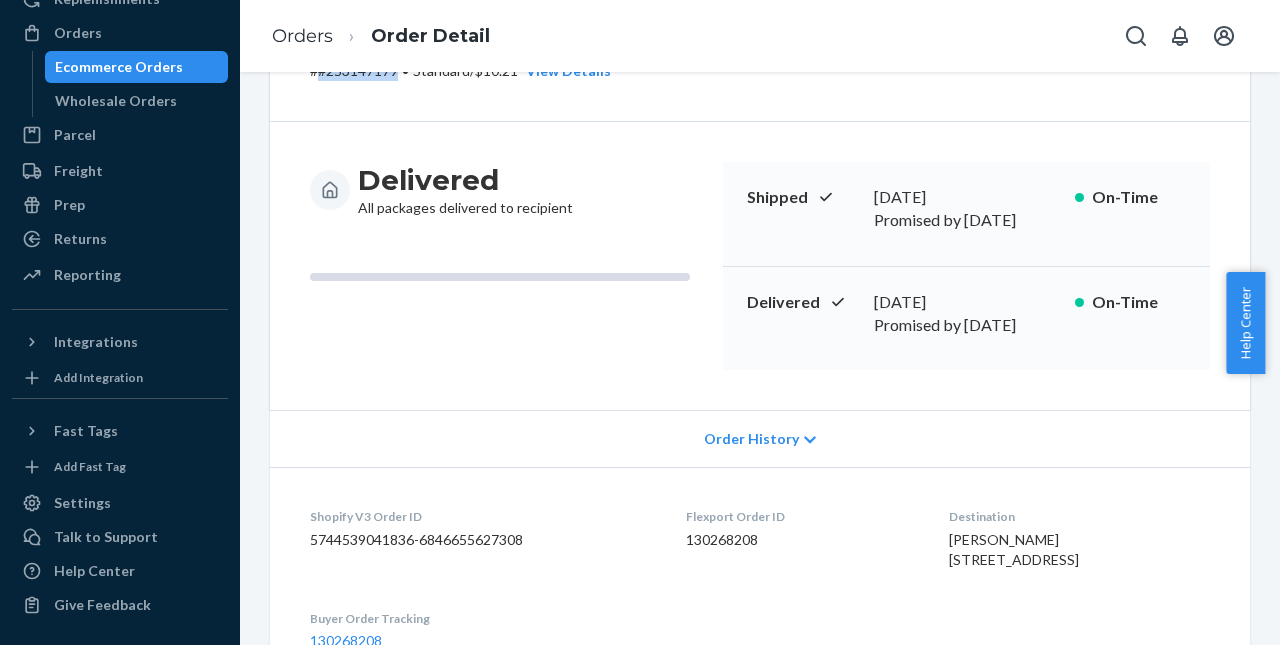 scroll, scrollTop: 210, scrollLeft: 0, axis: vertical 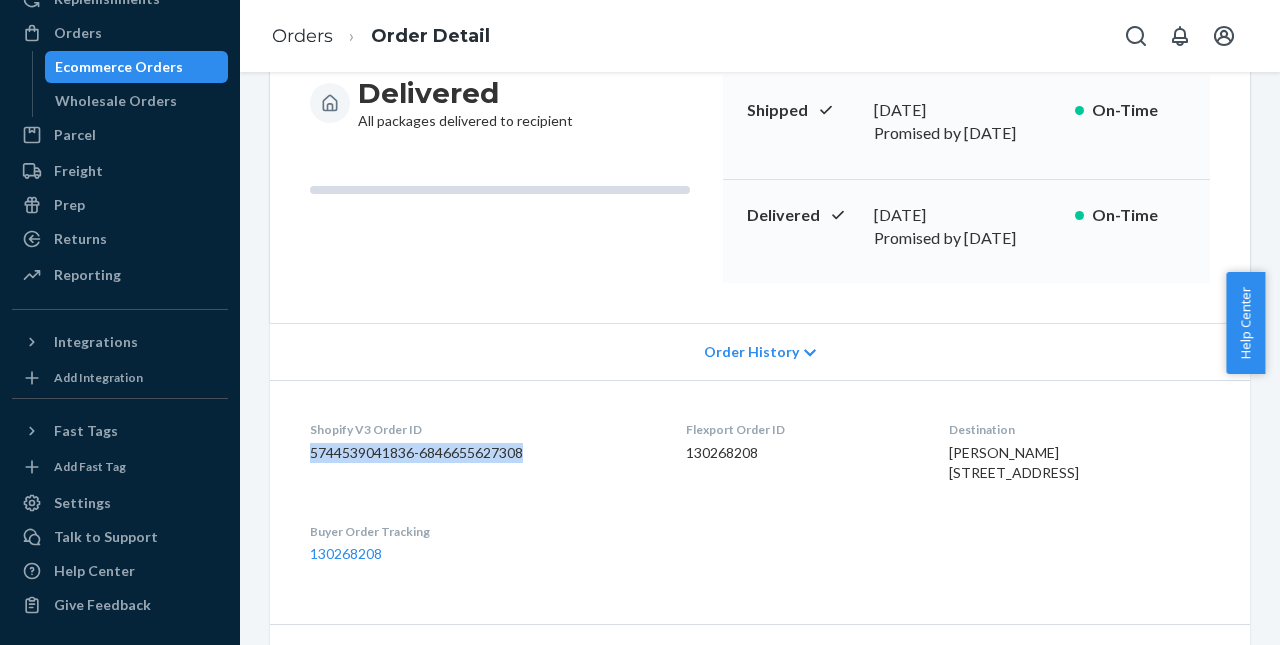 drag, startPoint x: 308, startPoint y: 420, endPoint x: 557, endPoint y: 420, distance: 249 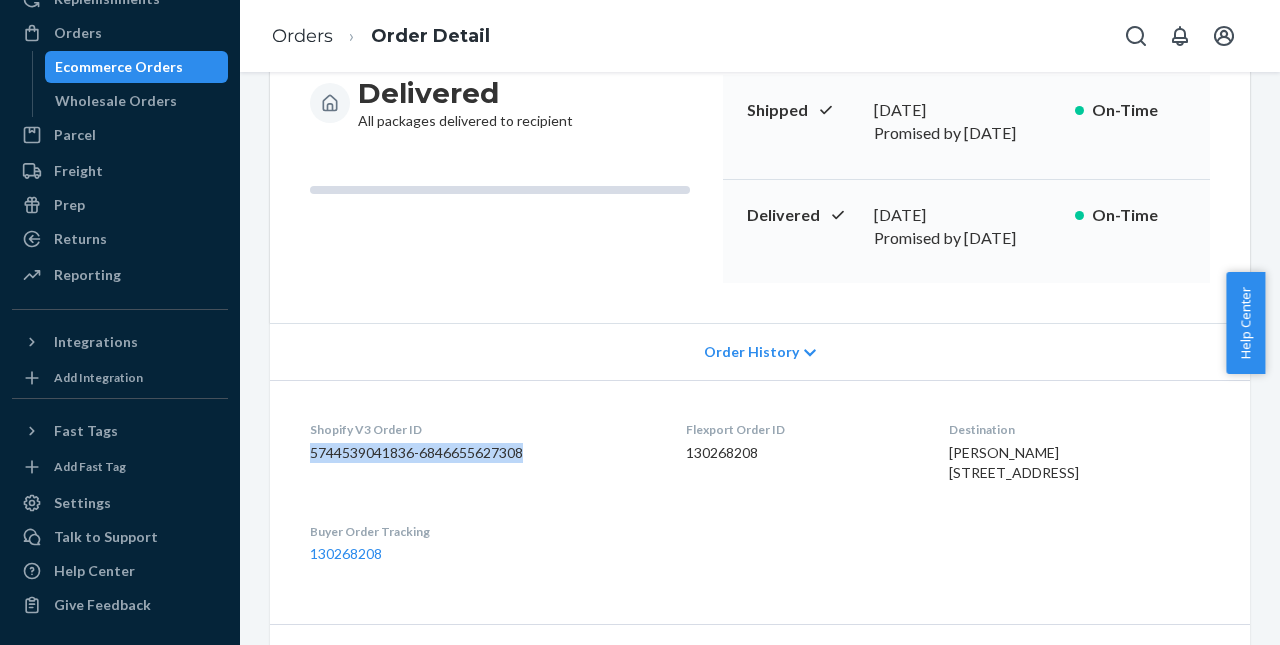 click on "Shopify V3 Order ID 5744539041836-6846655627308 Flexport Order ID 130268208 Destination Jennifer Garcia
1832 E 67th St
Los Angeles, CA 90001-2117
US Buyer Order Tracking 130268208" at bounding box center (760, 491) 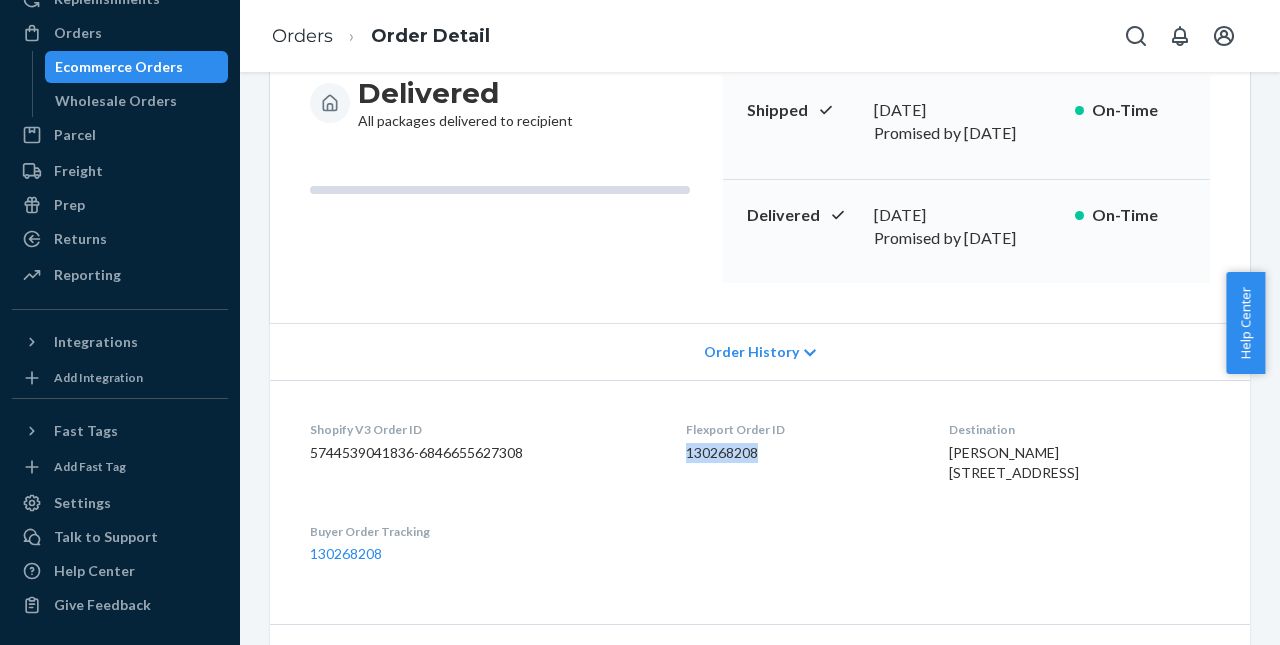 drag, startPoint x: 654, startPoint y: 423, endPoint x: 754, endPoint y: 430, distance: 100.2447 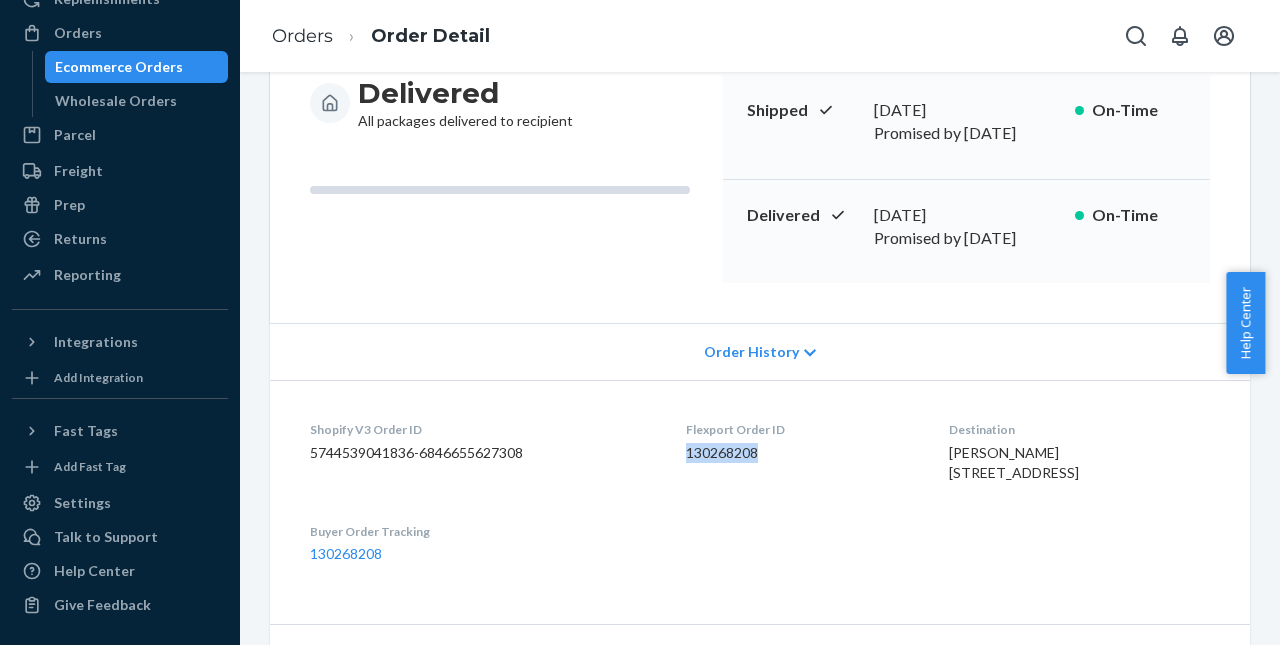 click on "Shopify V3 Order ID 5744539041836-6846655627308 Flexport Order ID 130268208 Destination Jennifer Garcia
1832 E 67th St
Los Angeles, CA 90001-2117
US Buyer Order Tracking 130268208" at bounding box center (760, 491) 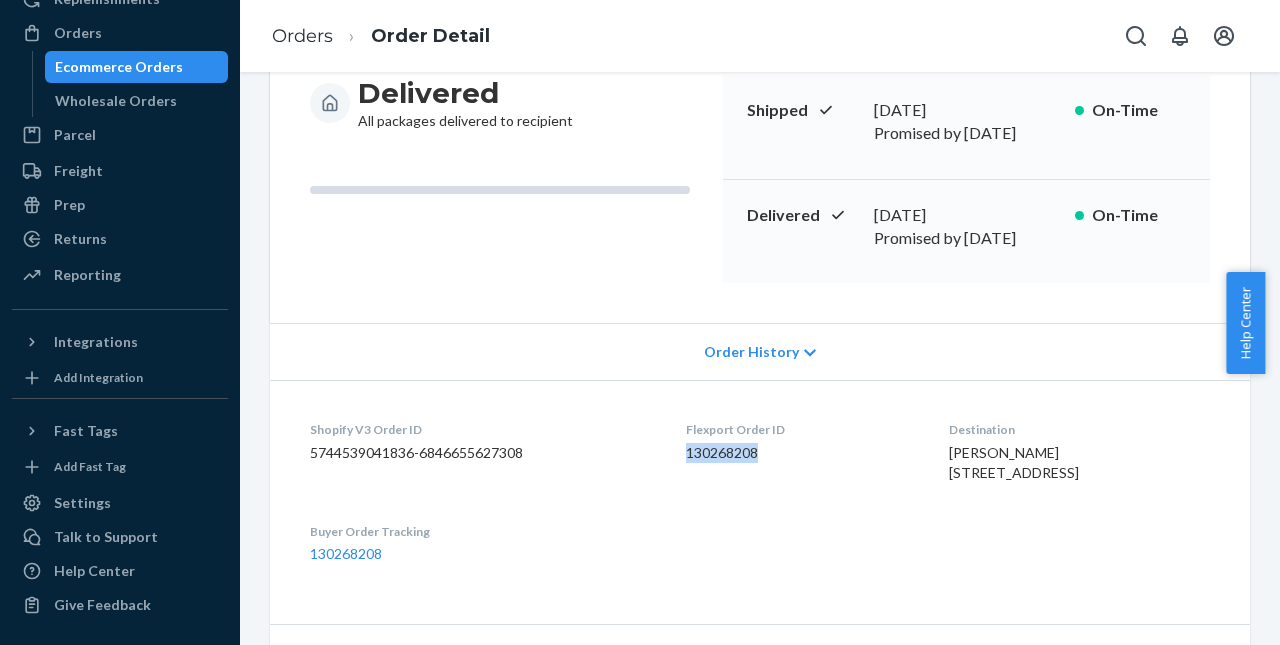 copy on "130268208" 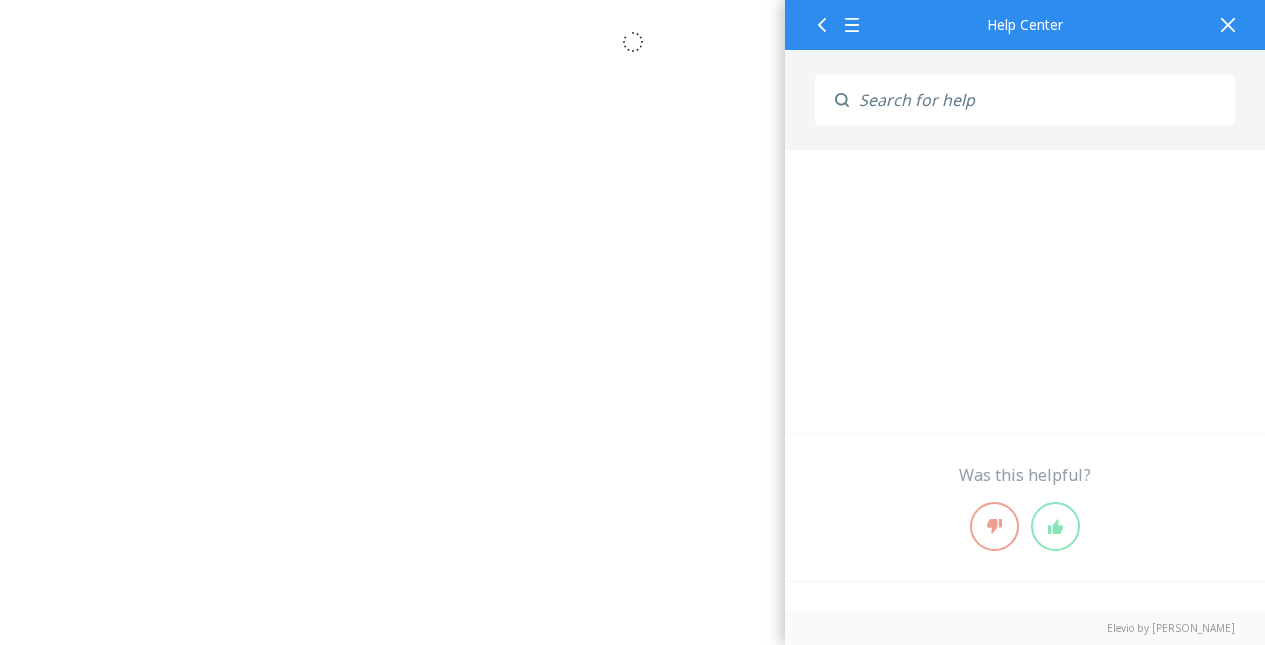 scroll, scrollTop: 0, scrollLeft: 0, axis: both 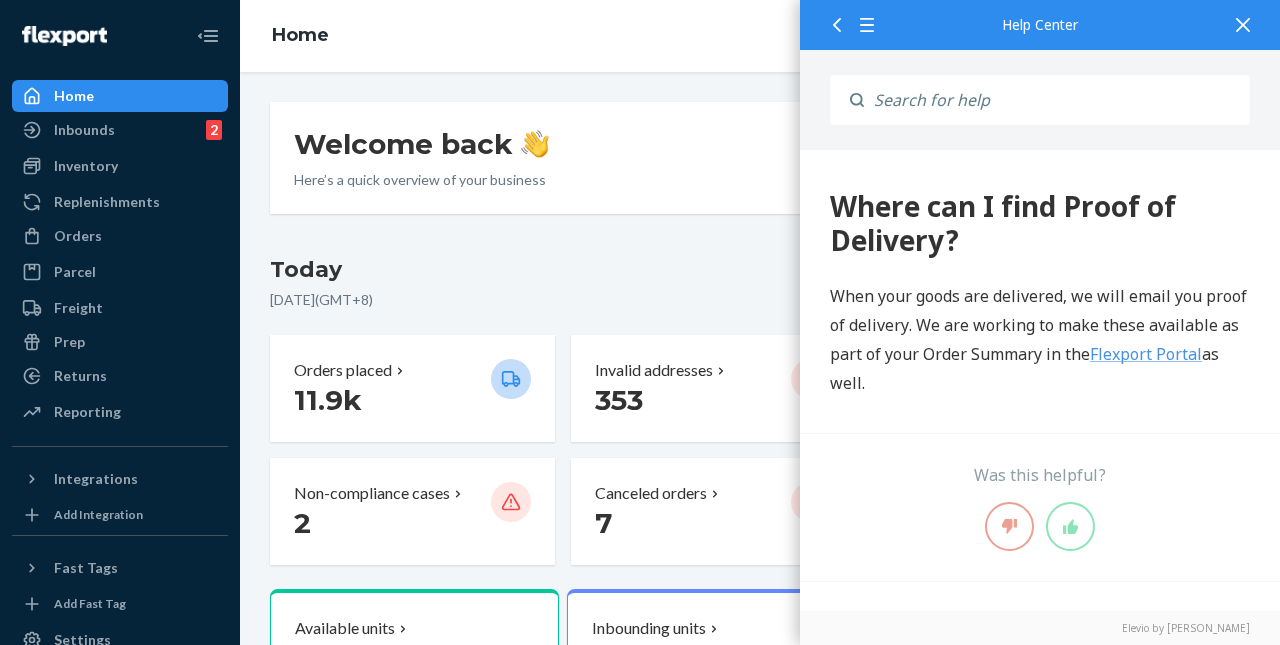 click 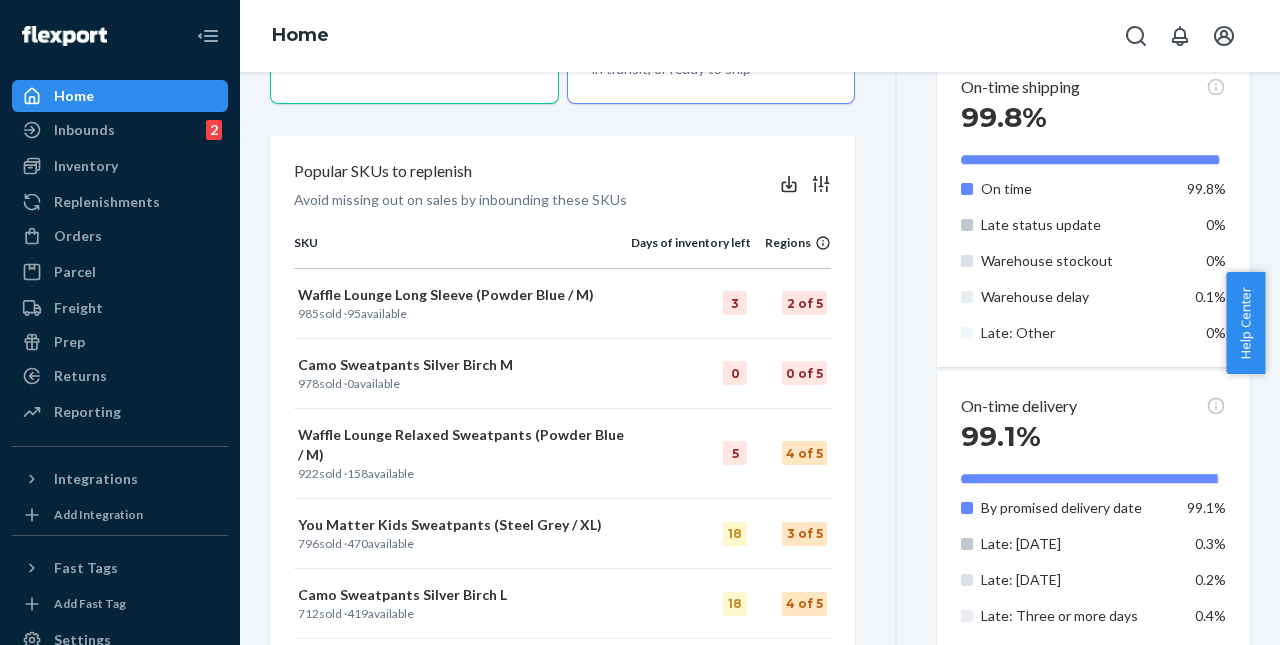 scroll, scrollTop: 636, scrollLeft: 0, axis: vertical 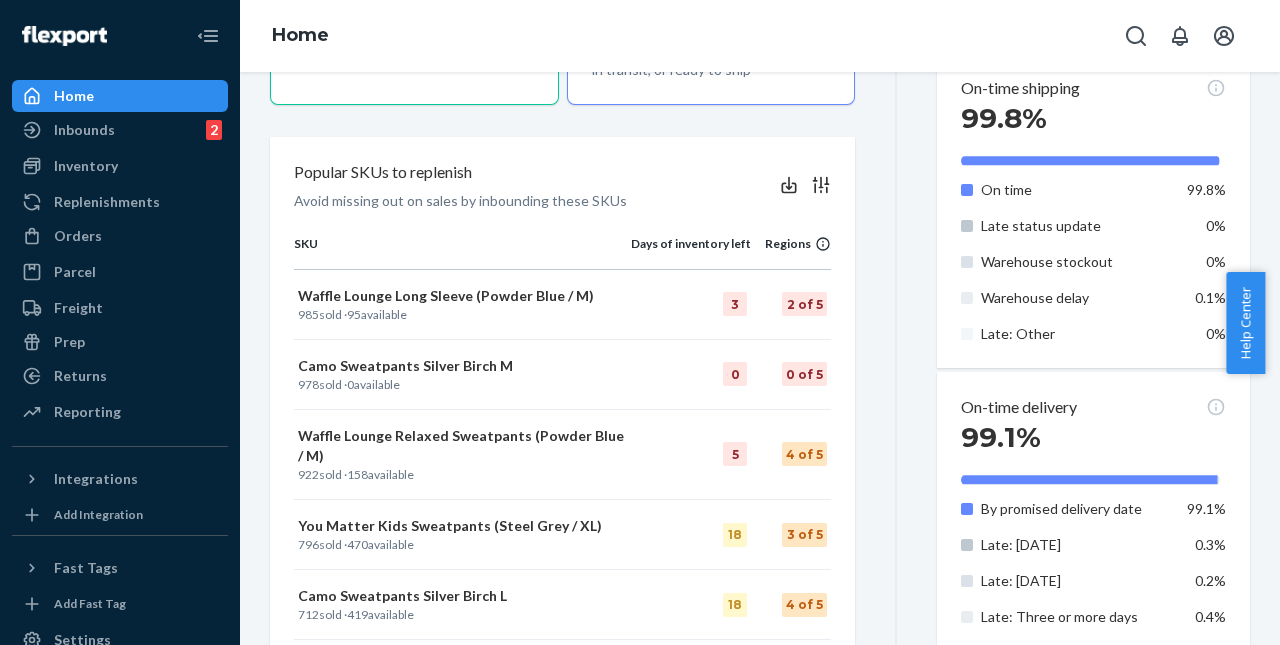 click on "Avoid missing out on sales by inbounding these SKUs" at bounding box center (460, 201) 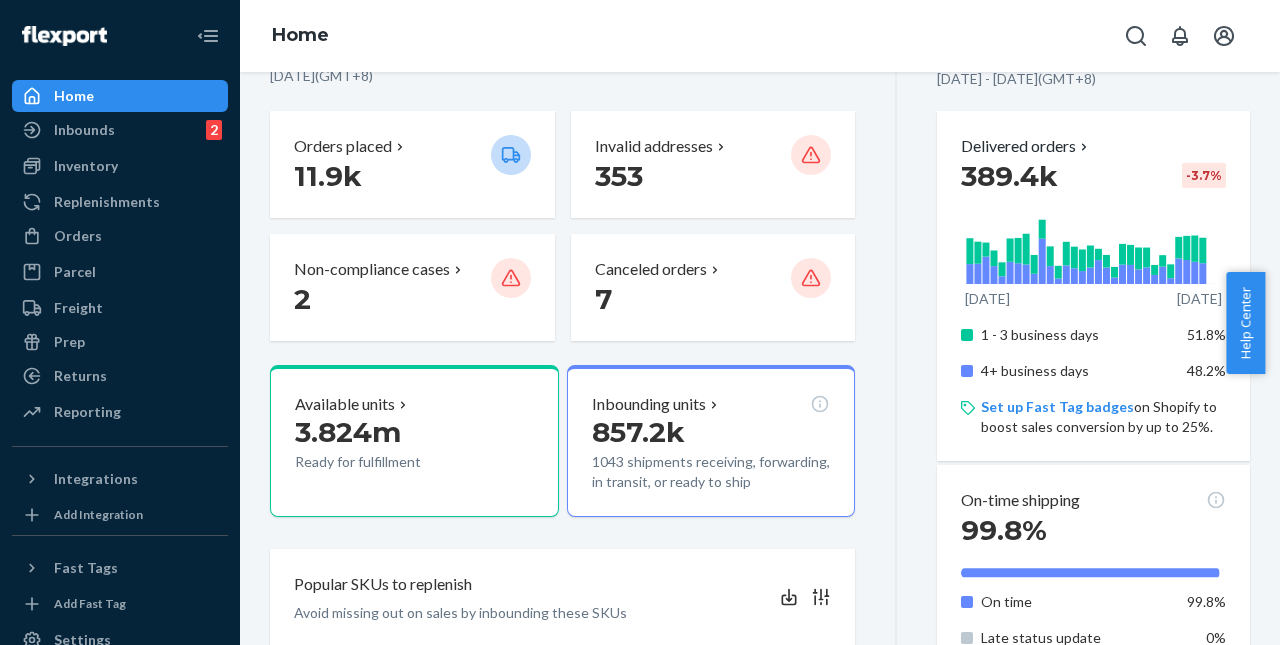 scroll, scrollTop: 52, scrollLeft: 0, axis: vertical 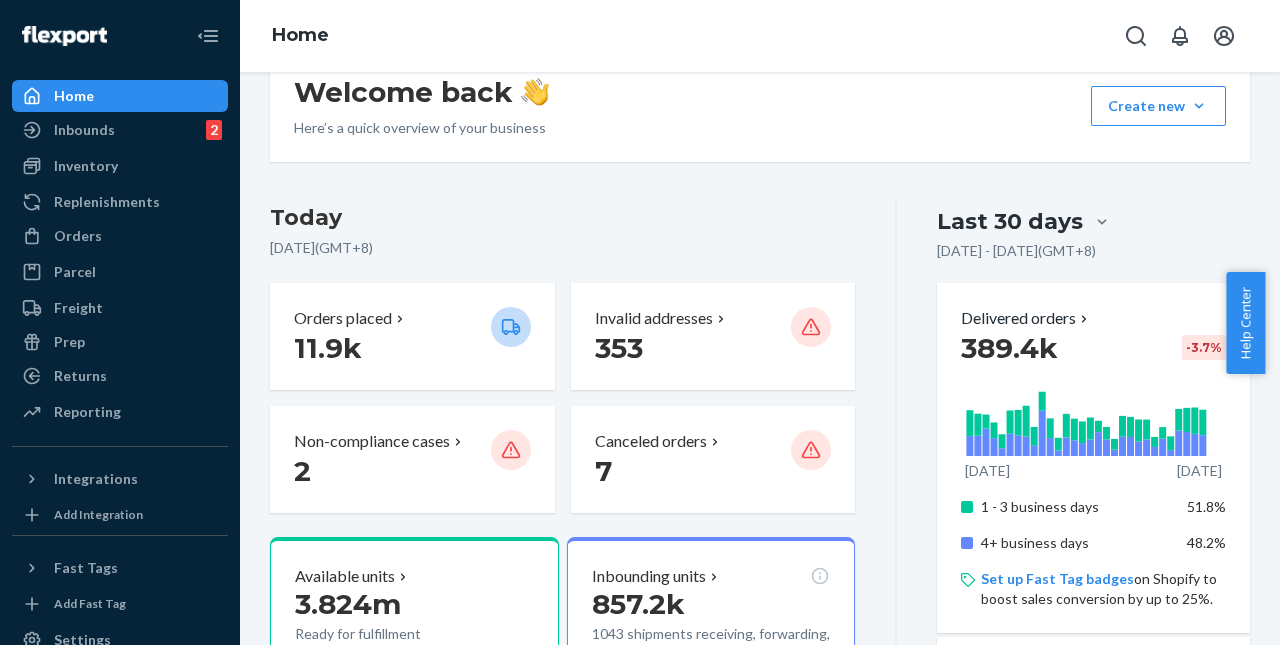 click on "Help Center" at bounding box center (1245, 323) 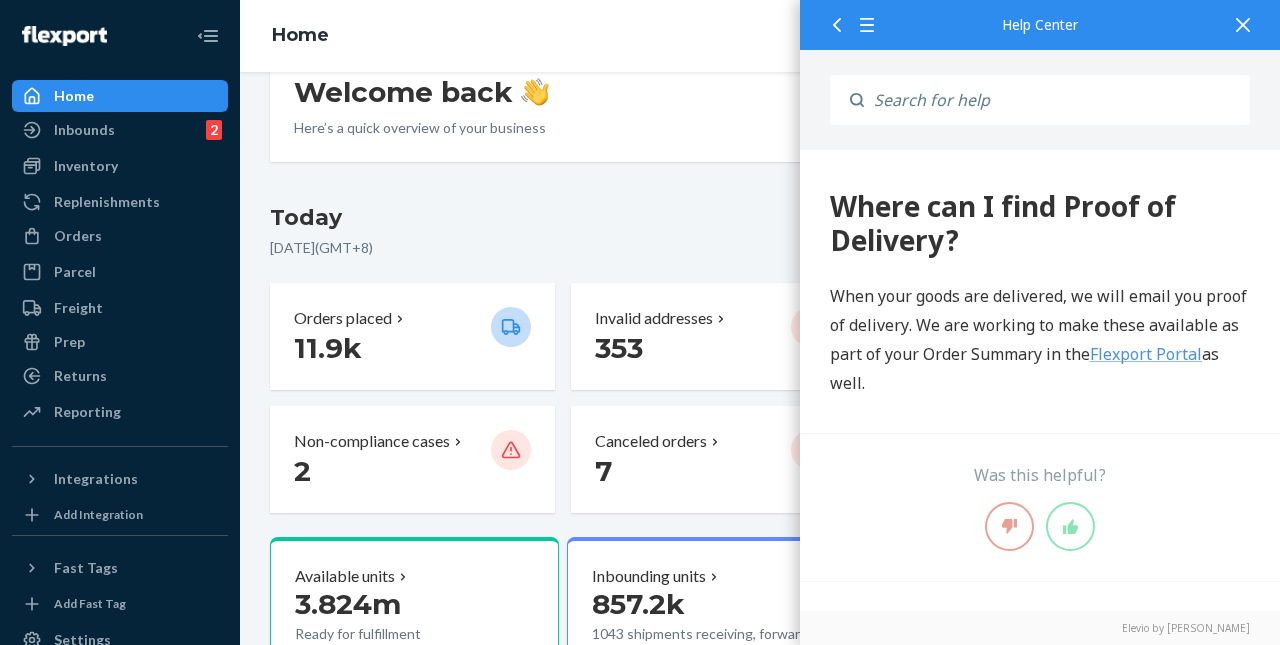 click at bounding box center (1057, 100) 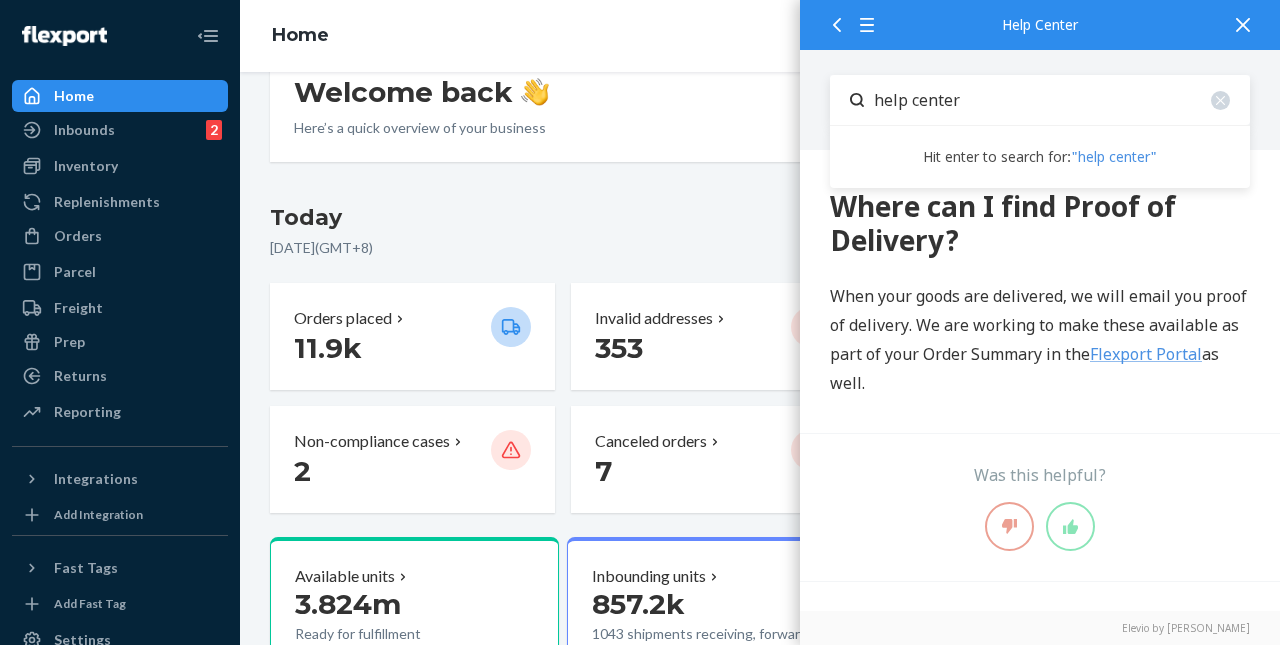 type on "help center" 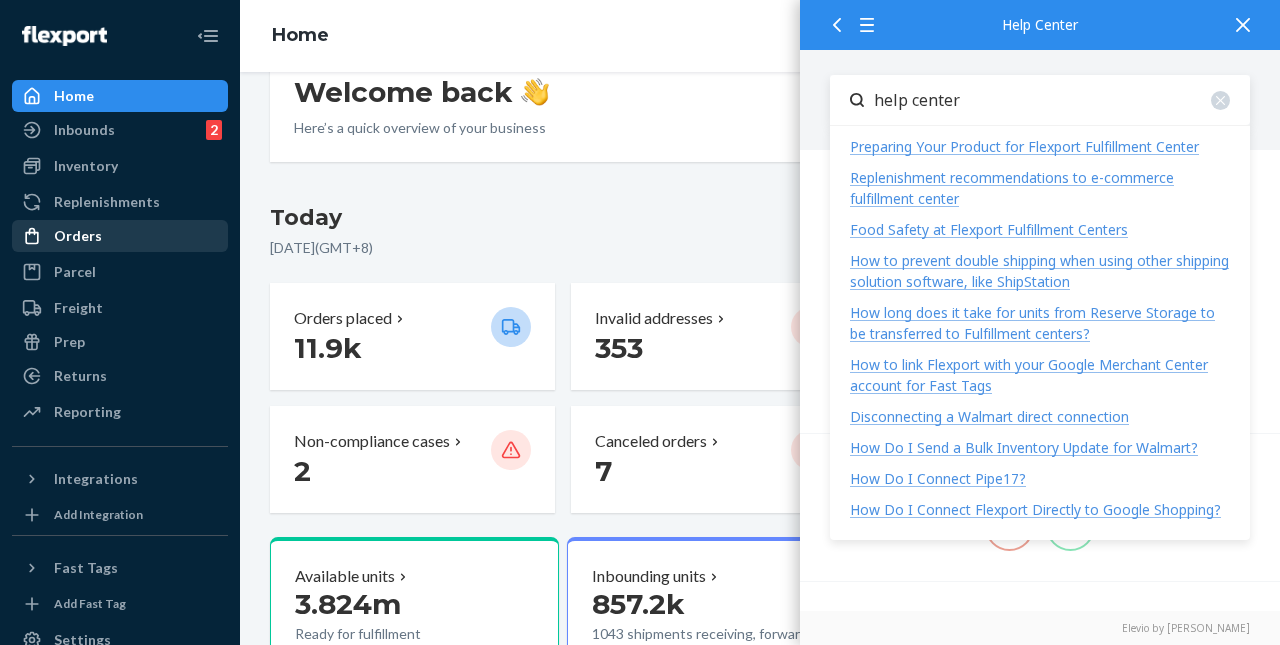 click on "Orders" at bounding box center [120, 236] 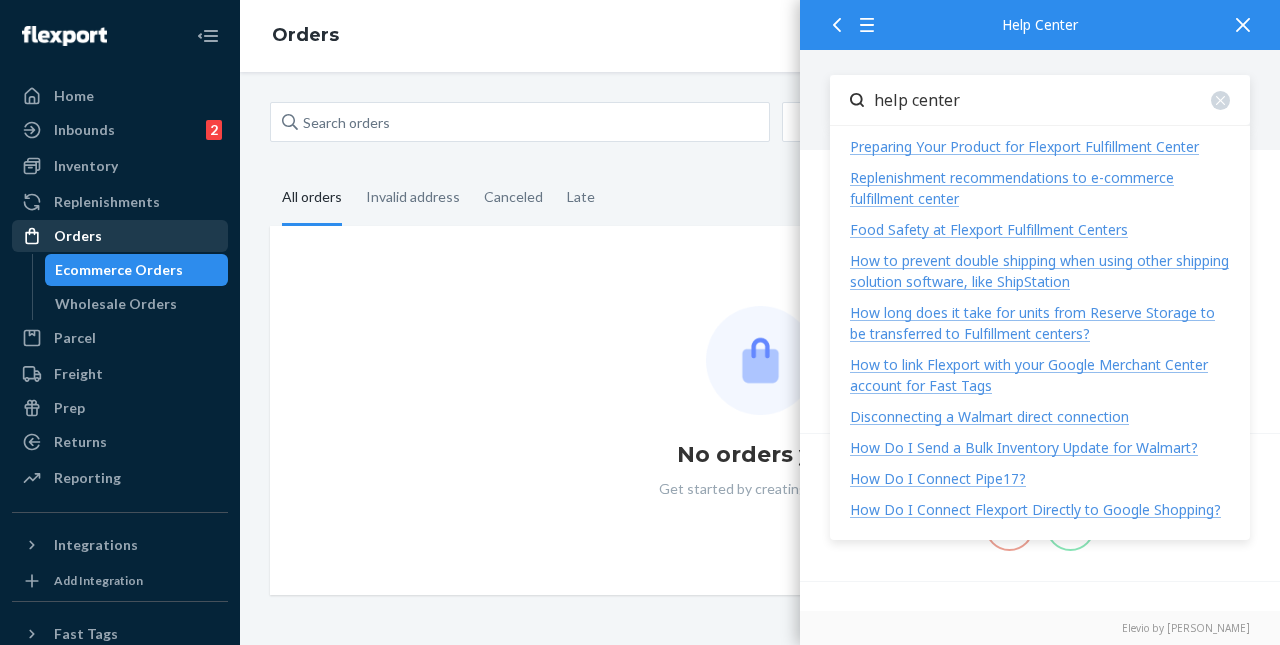 scroll, scrollTop: 0, scrollLeft: 0, axis: both 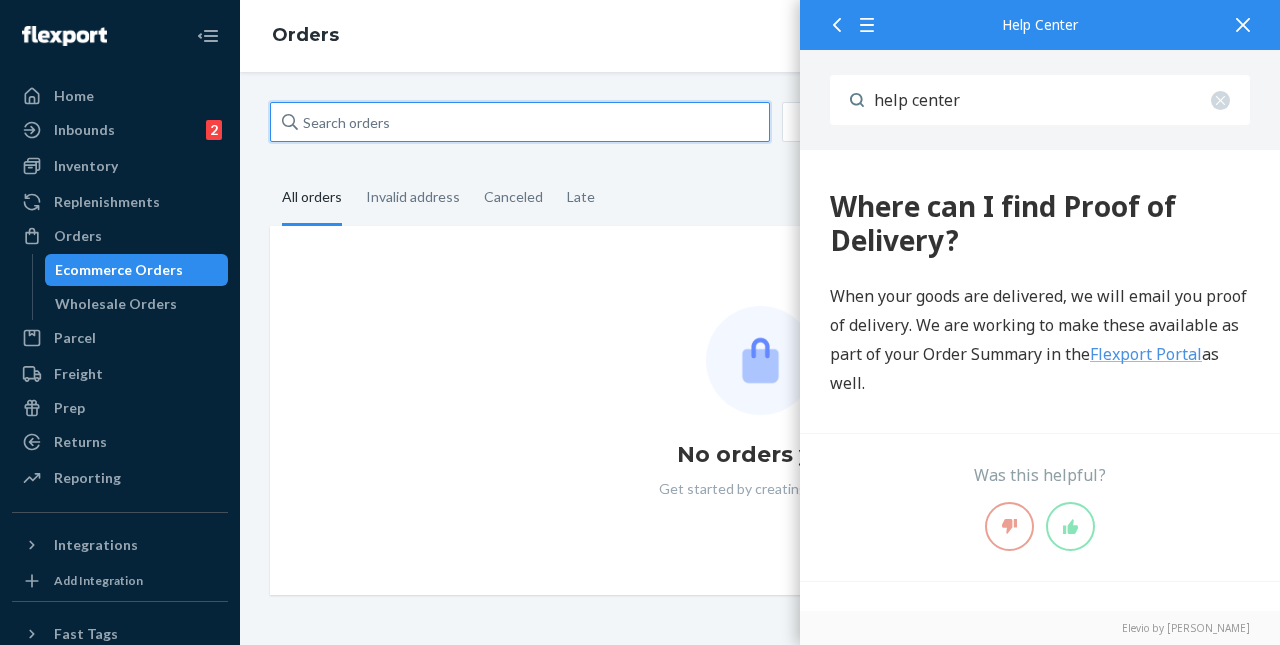 click at bounding box center (520, 122) 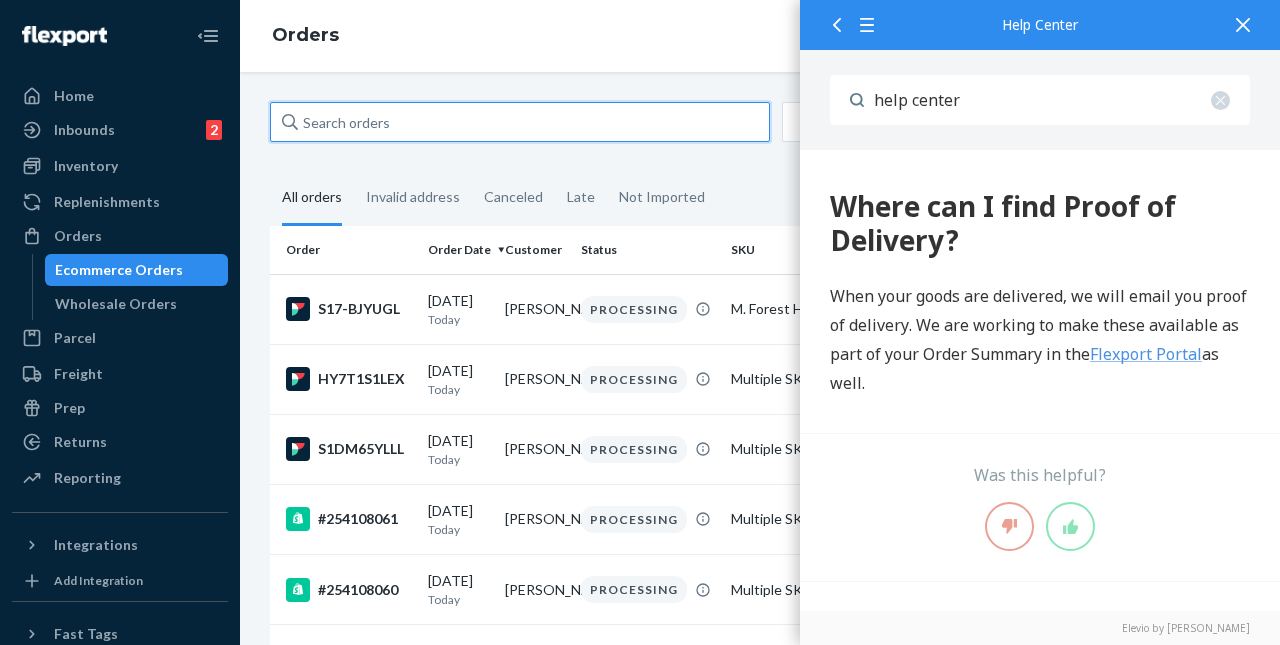 paste on "45hp46damvue" 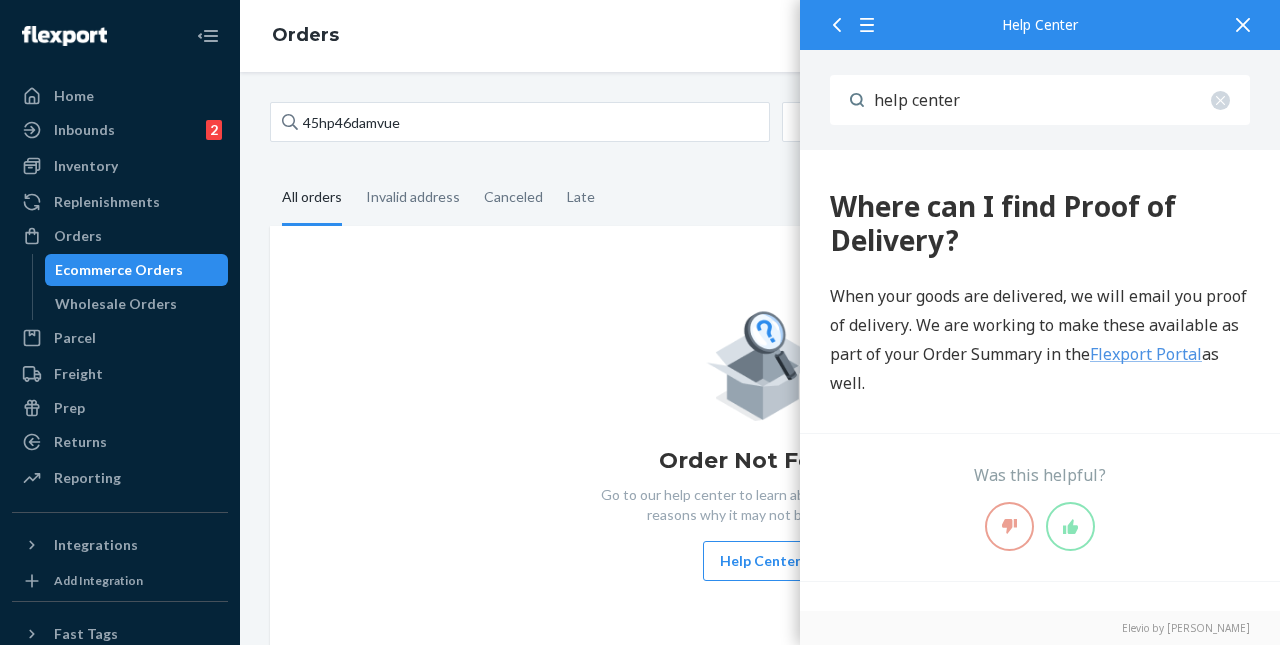 click at bounding box center (1243, 24) 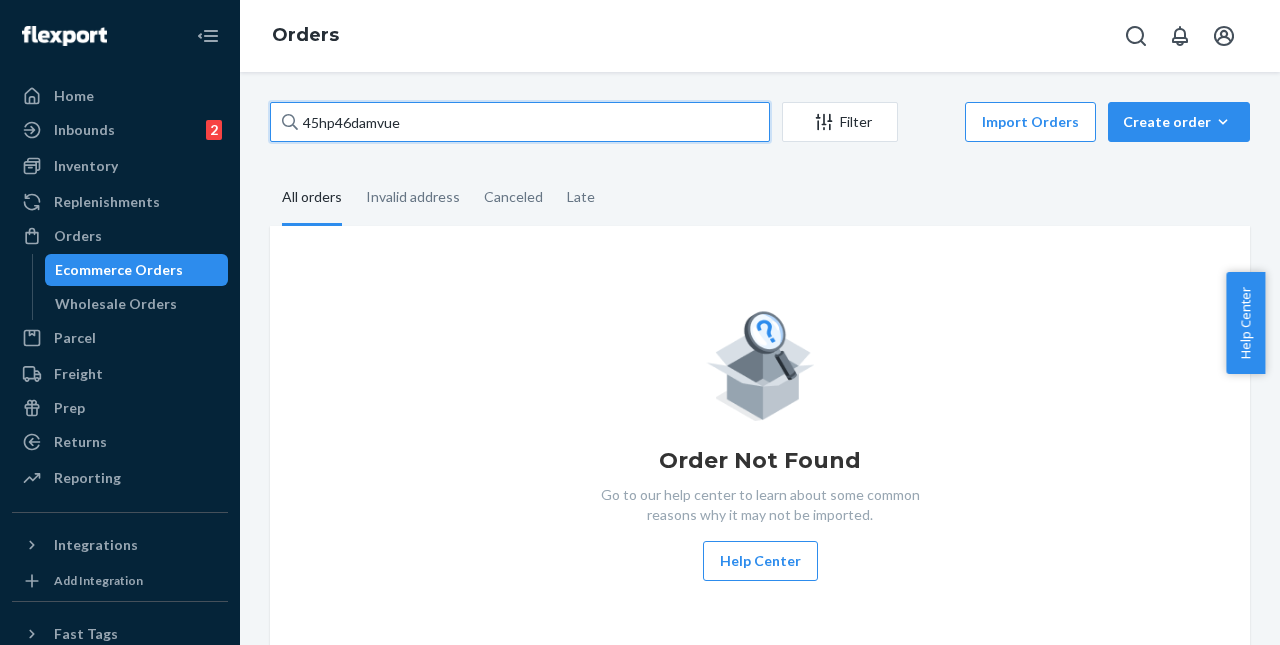 click on "45hp46damvue" at bounding box center [520, 122] 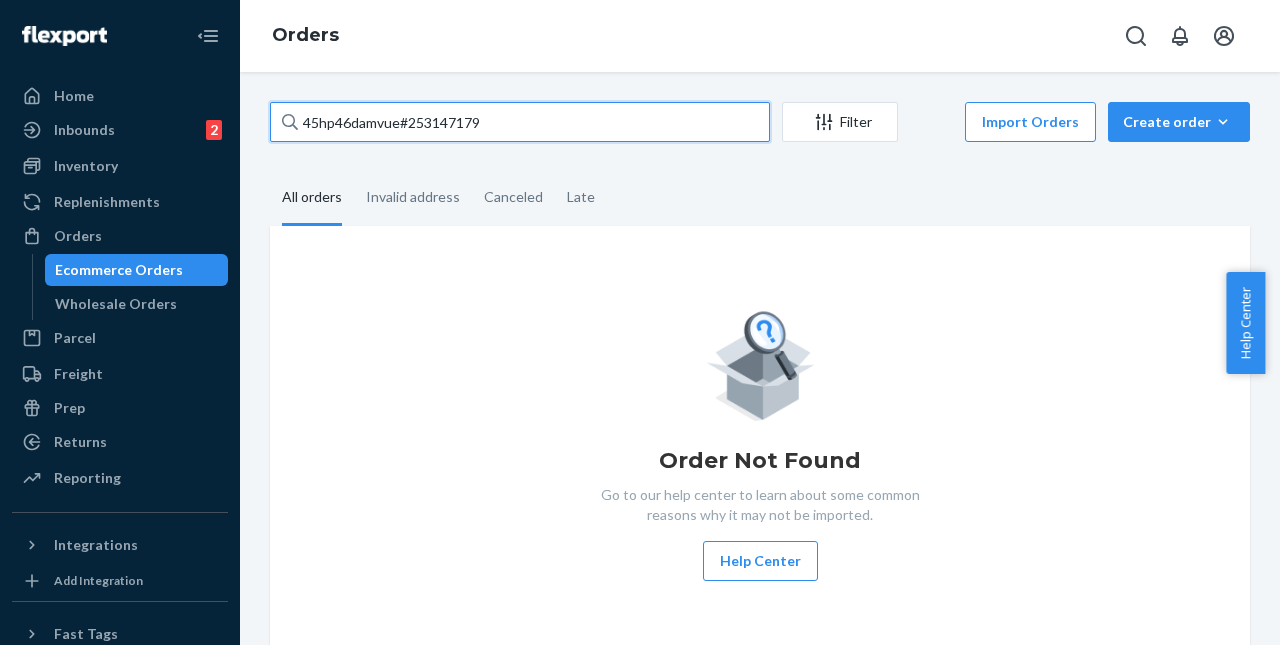 drag, startPoint x: 512, startPoint y: 136, endPoint x: 237, endPoint y: 133, distance: 275.01636 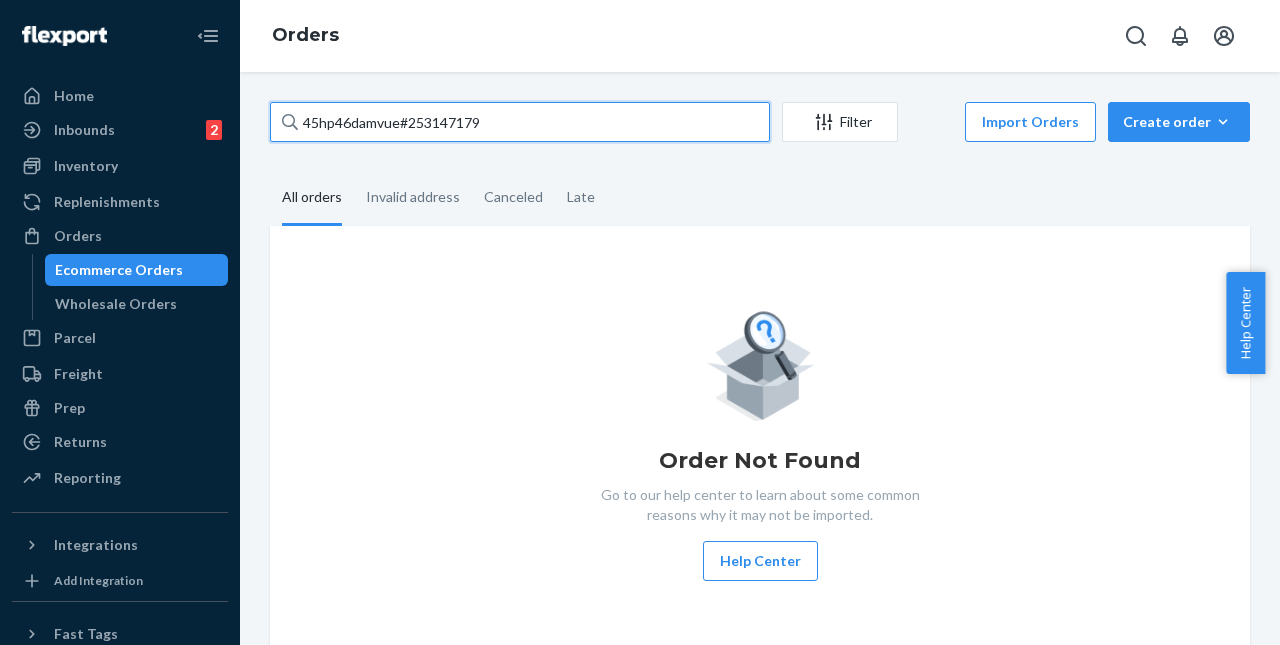 click on "Home Inbounds 2 Shipping Plans Problems 2 Inventory Products Replenishments Orders Ecommerce Orders Wholesale Orders Parcel Parcel orders Integrations Freight Prep Returns All Returns Settings Packages Reporting Reports Analytics Integrations Add Integration Fast Tags Add Fast Tag Settings Talk to Support Help Center Give Feedback Orders 45hp46damvue#253147179 Filter Import Orders Create order Ecommerce order Removal order All orders Invalid address Canceled Late Order Not Found Go to our help center to learn about some common reasons why it may not be imported. Help Center" at bounding box center [640, 322] 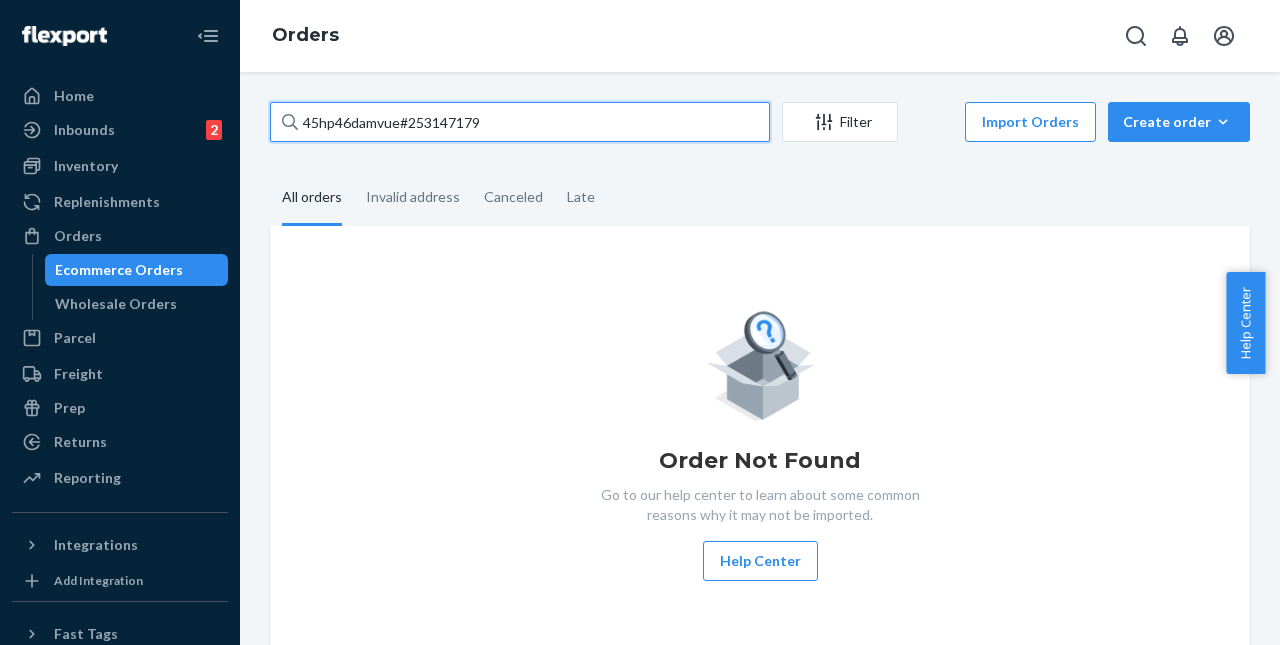 paste on "#253147179" 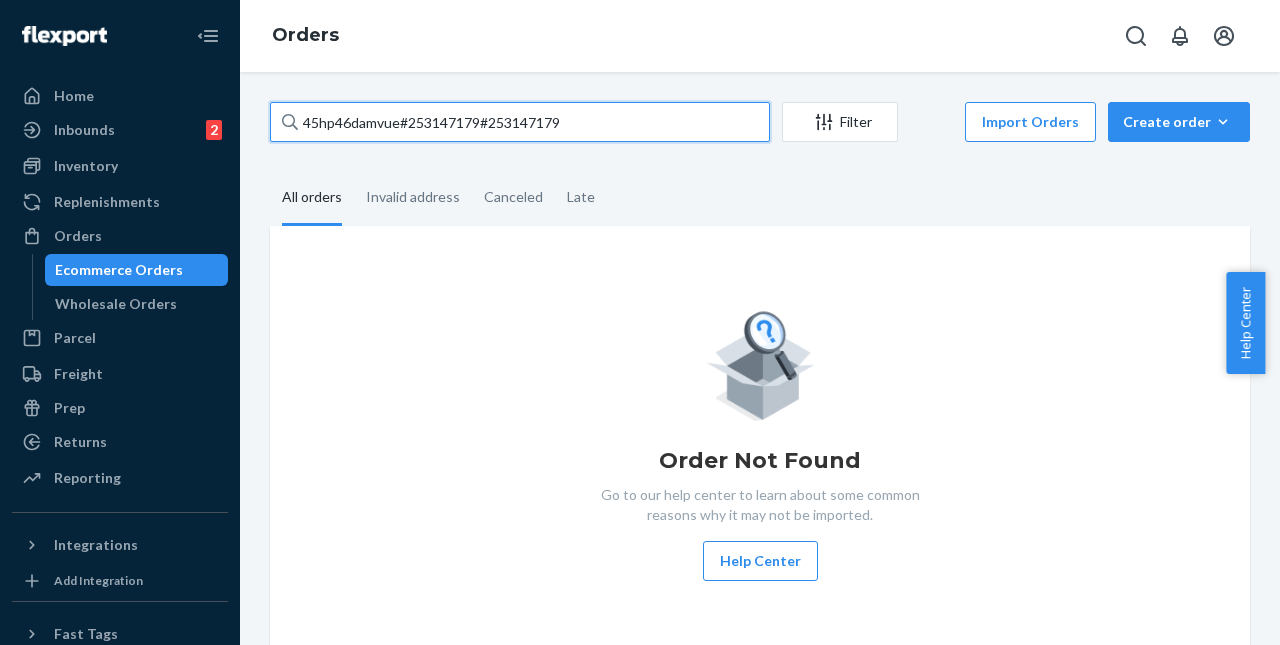 drag, startPoint x: 505, startPoint y: 129, endPoint x: 246, endPoint y: 108, distance: 259.84995 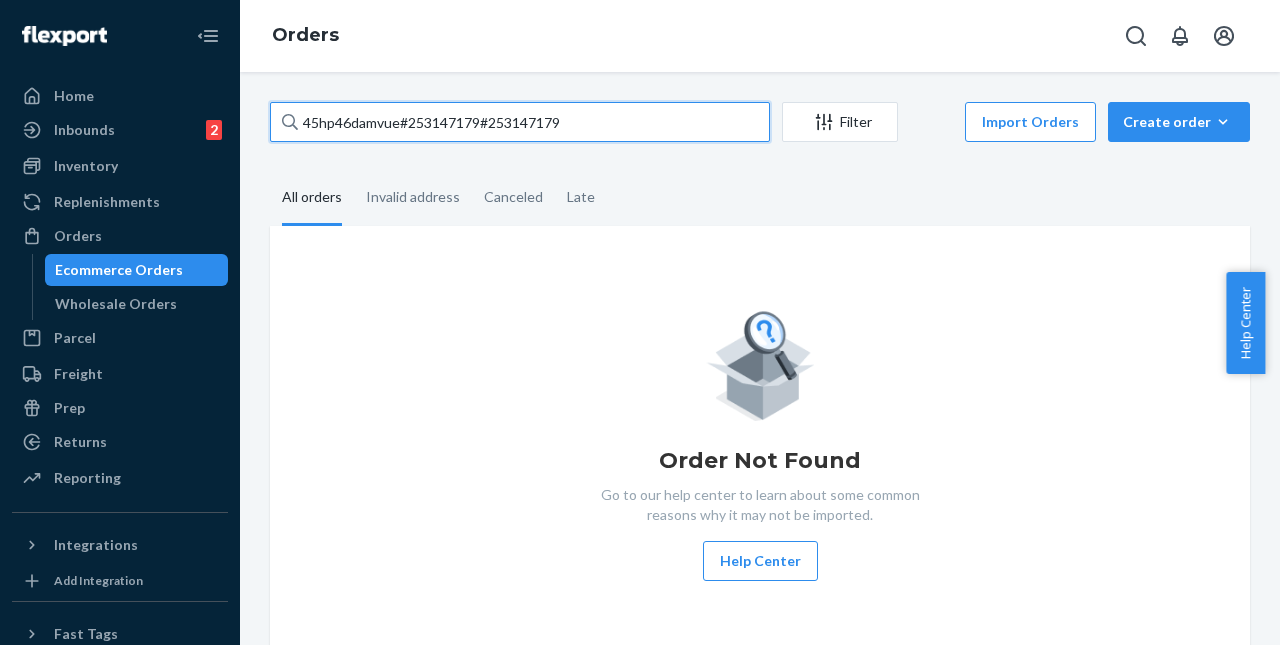 paste 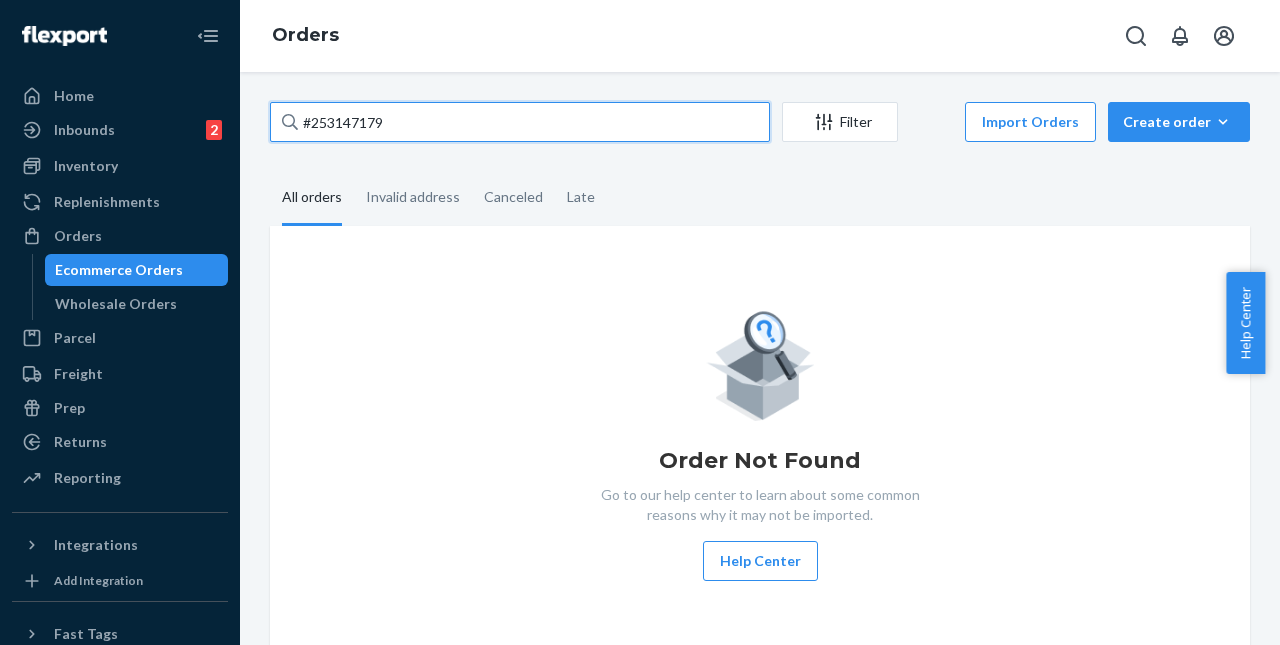 type on "#253147179" 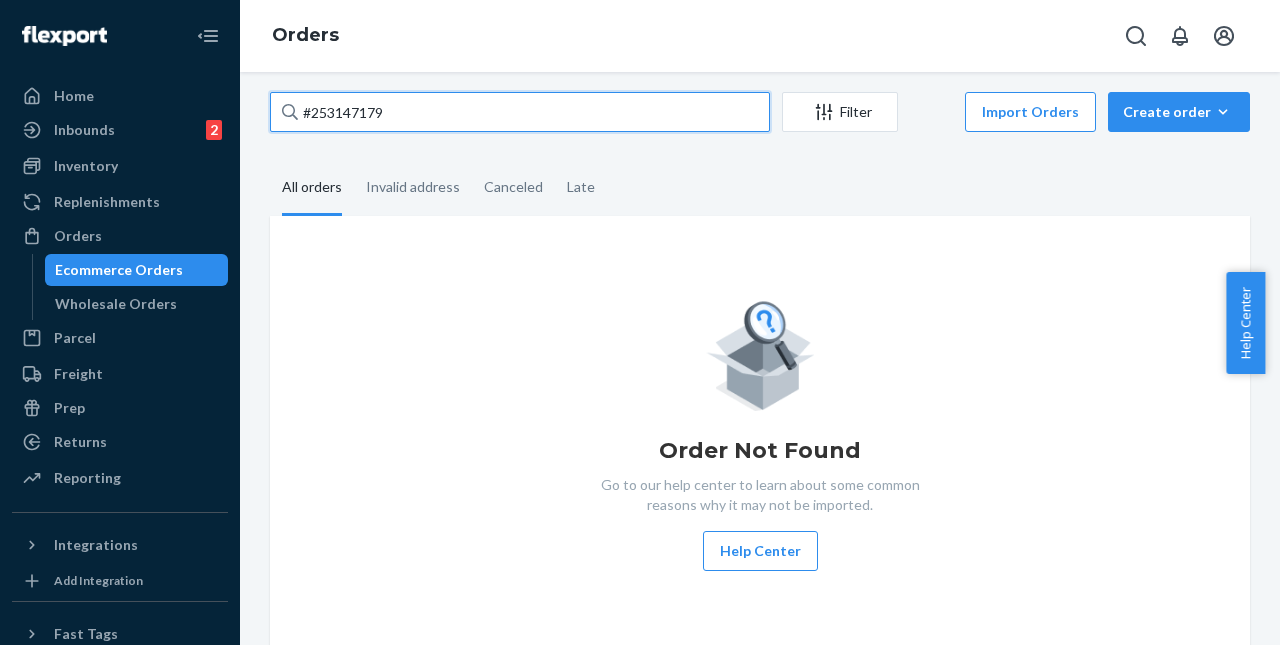 scroll, scrollTop: 16, scrollLeft: 0, axis: vertical 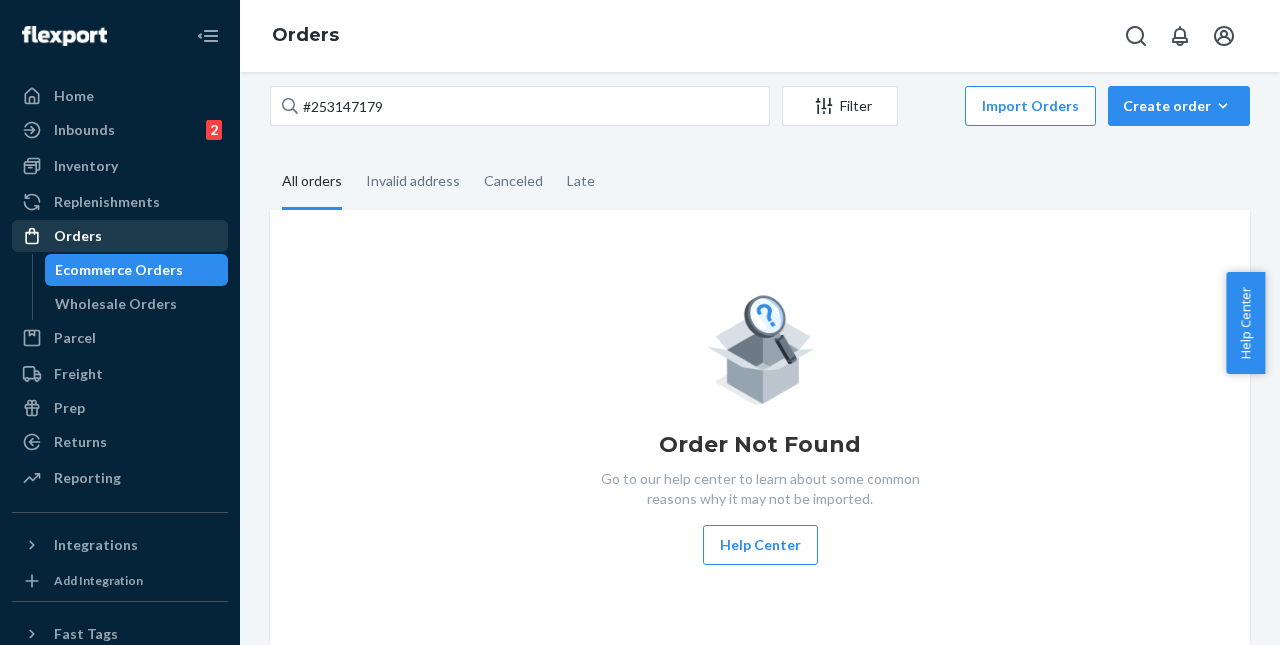 click on "Orders" at bounding box center [120, 236] 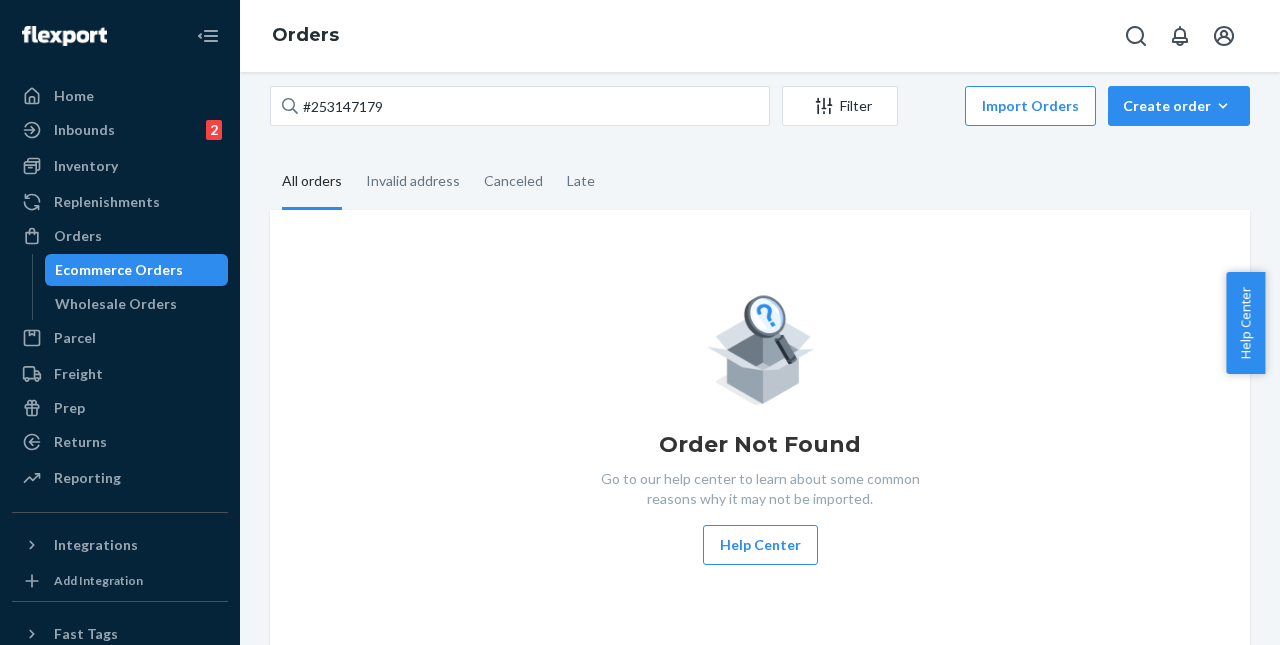 click on "Ecommerce Orders" at bounding box center (119, 270) 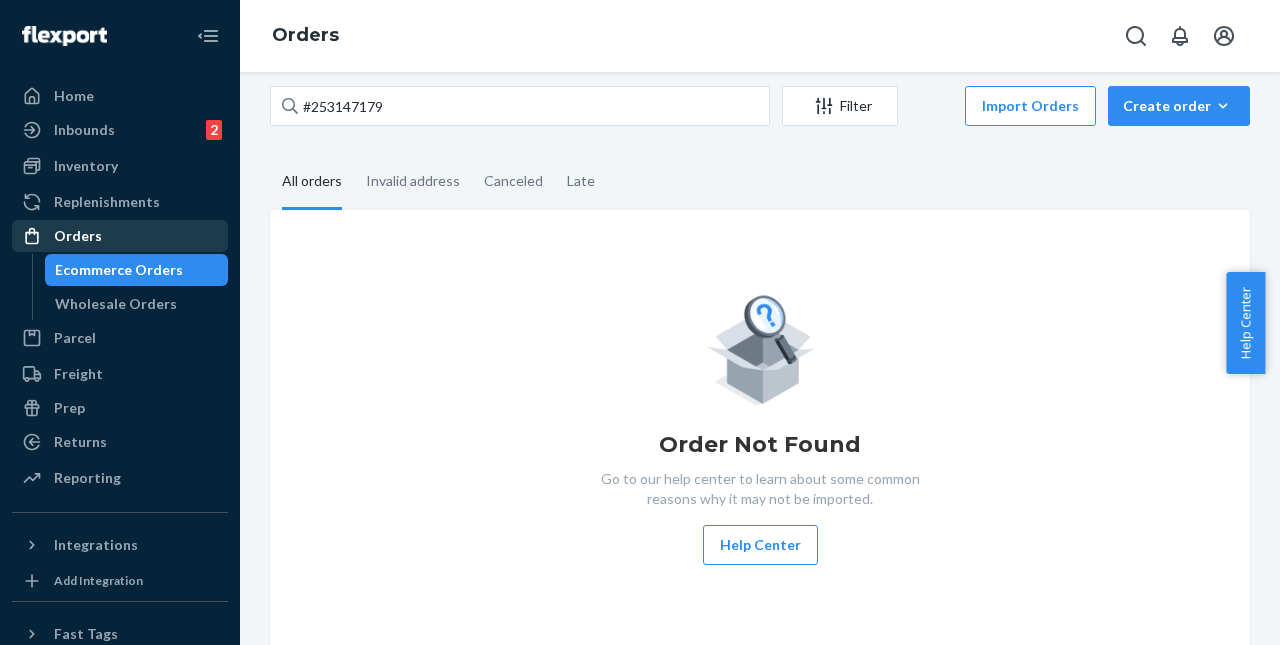 click on "Orders" at bounding box center (120, 236) 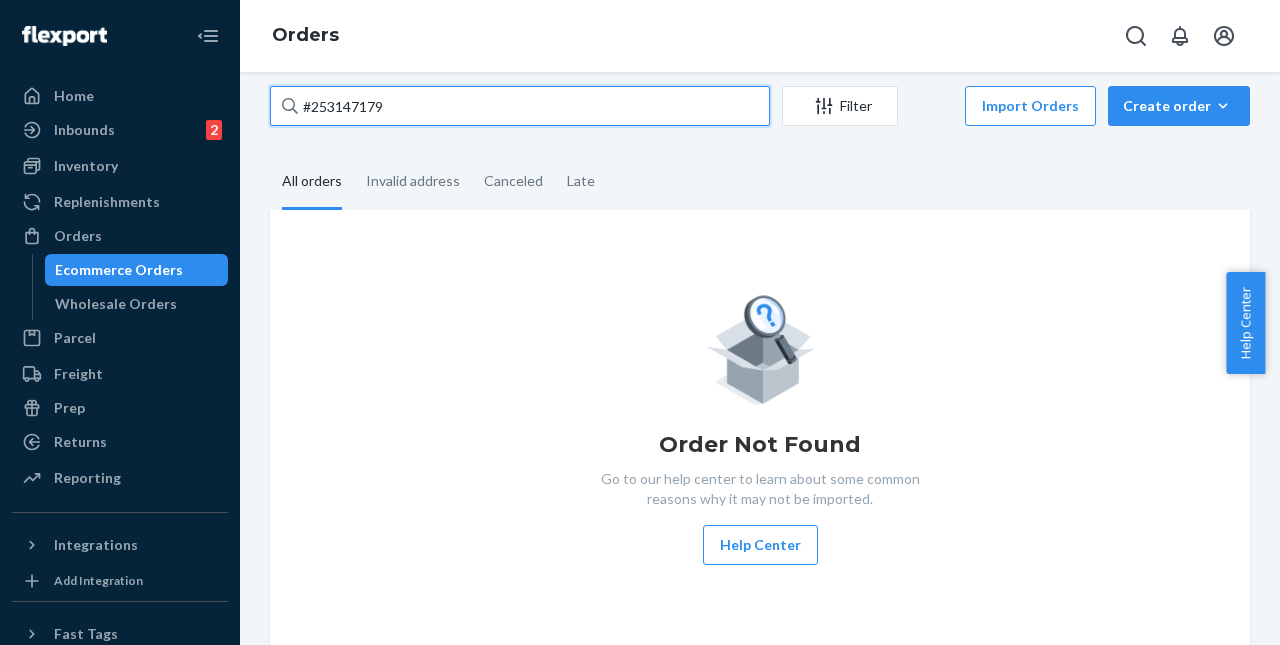 click on "#253147179" at bounding box center (520, 106) 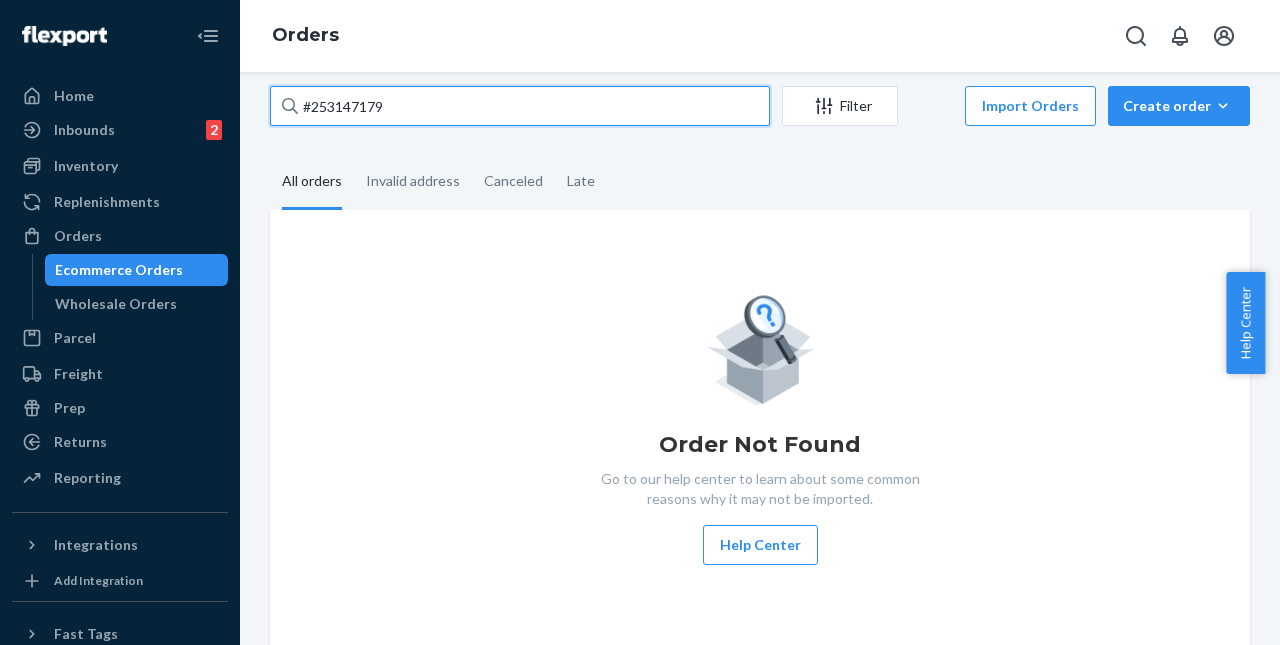 drag, startPoint x: 291, startPoint y: 106, endPoint x: 255, endPoint y: 104, distance: 36.05551 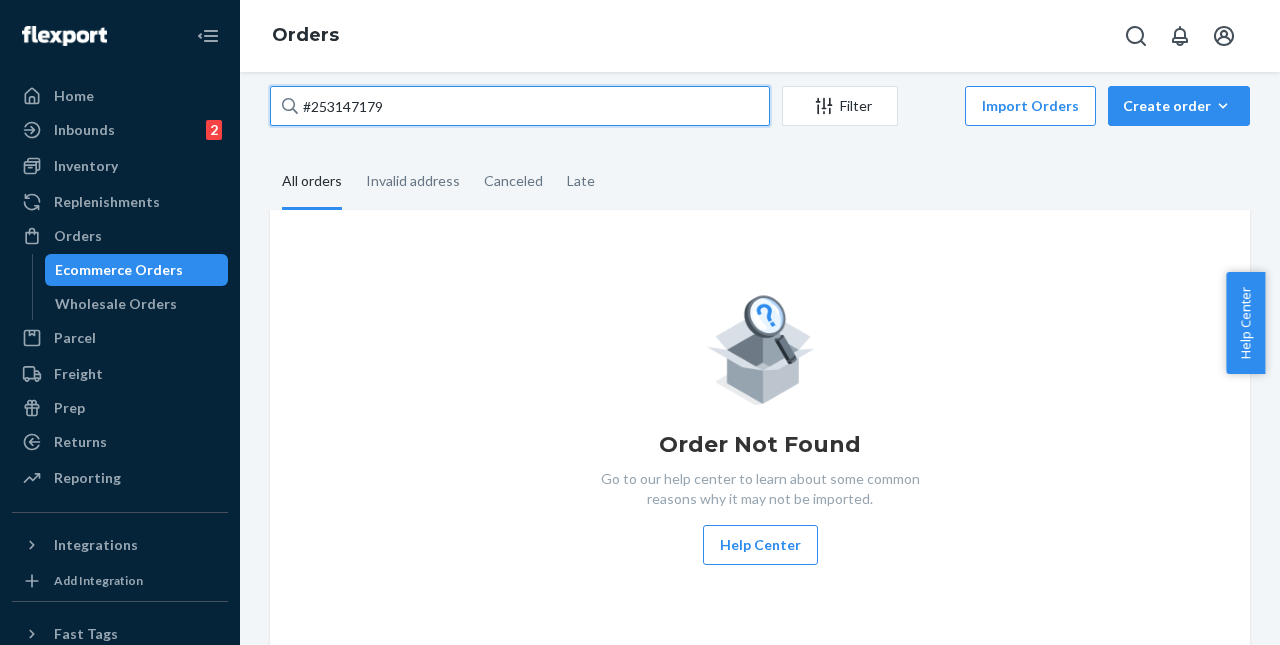 click on "#253147179 Filter Import Orders Create order Ecommerce order Removal order All orders Invalid address Canceled Late Order Not Found Go to our help center to learn about some common reasons why it may not be imported. Help Center" at bounding box center (760, 365) 